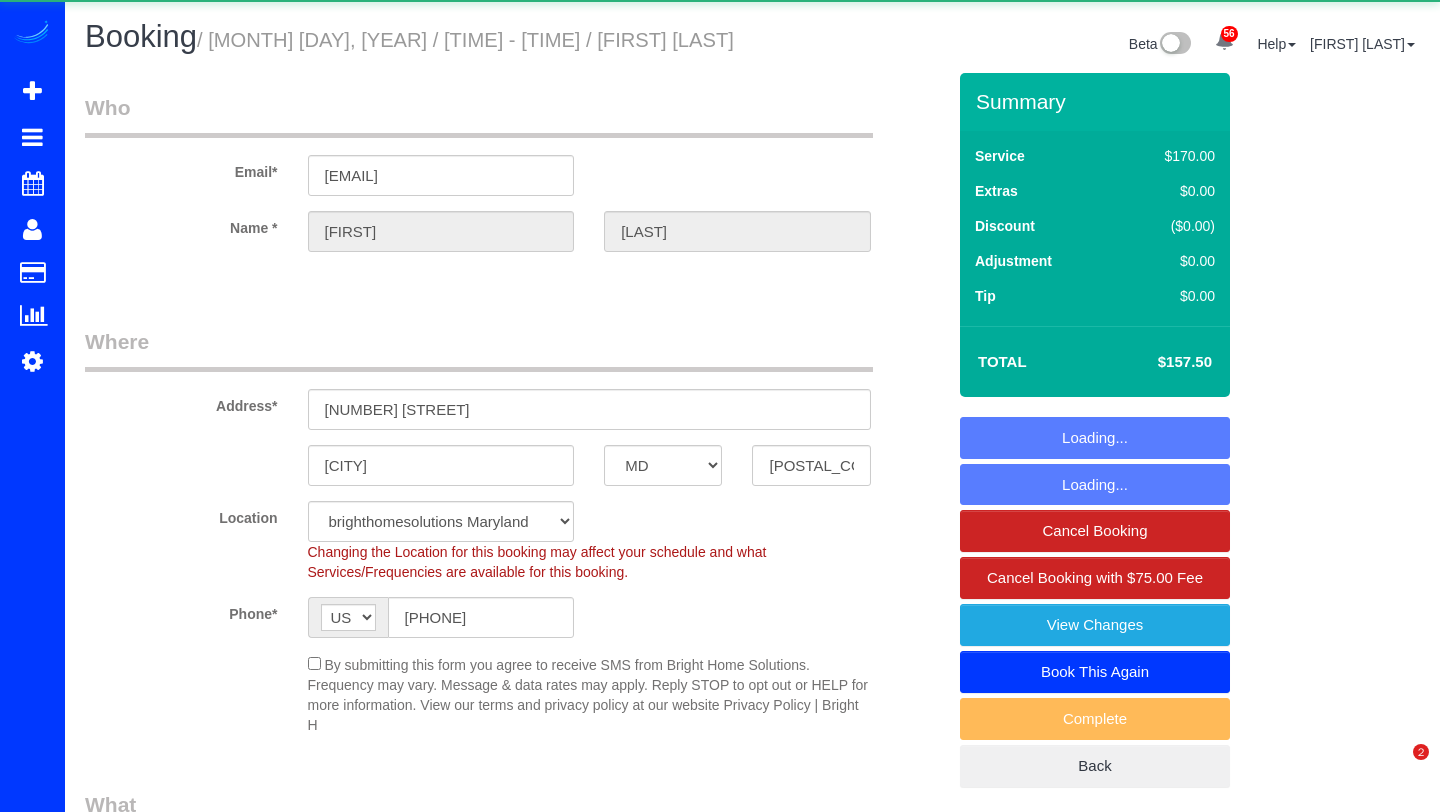 select on "MD" 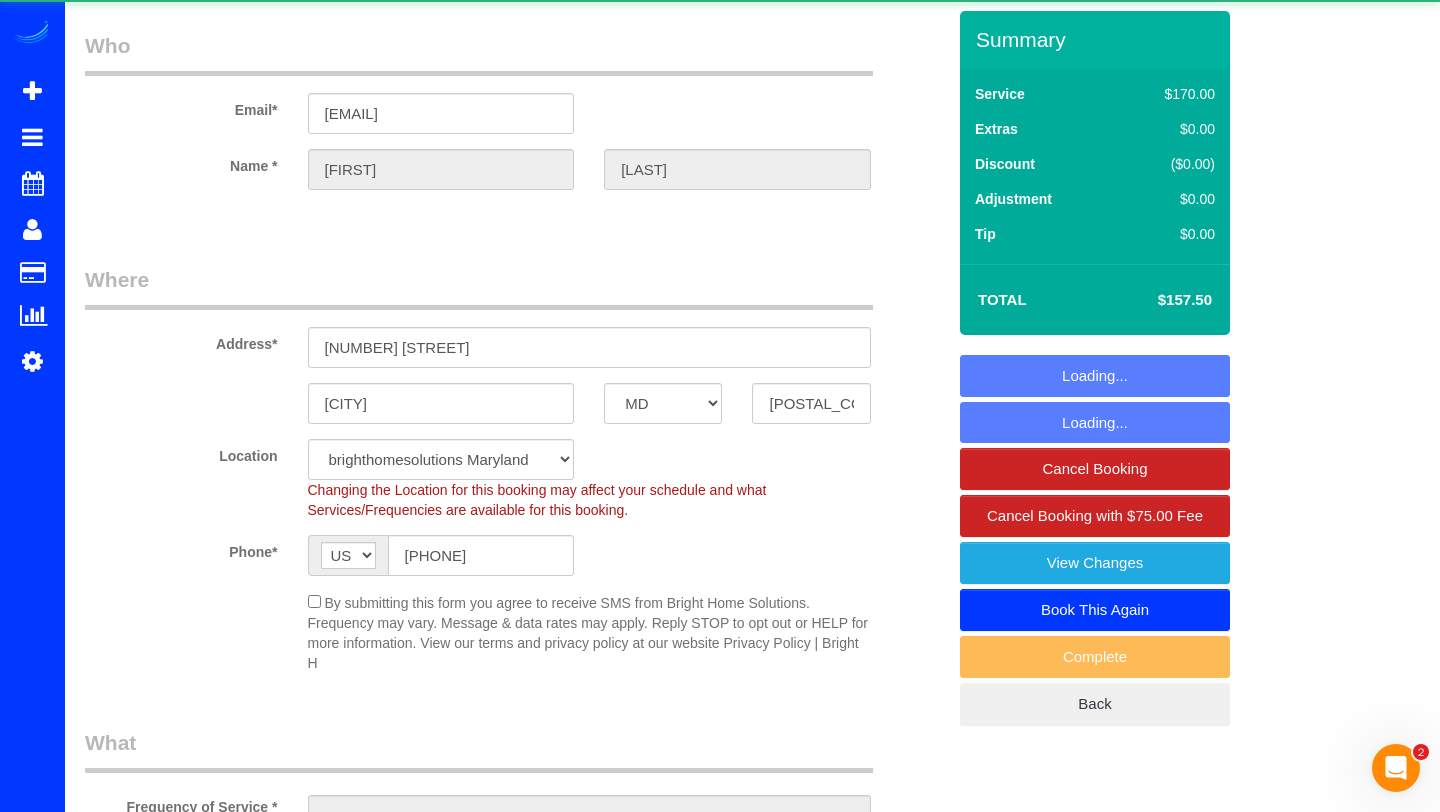 scroll, scrollTop: 0, scrollLeft: 0, axis: both 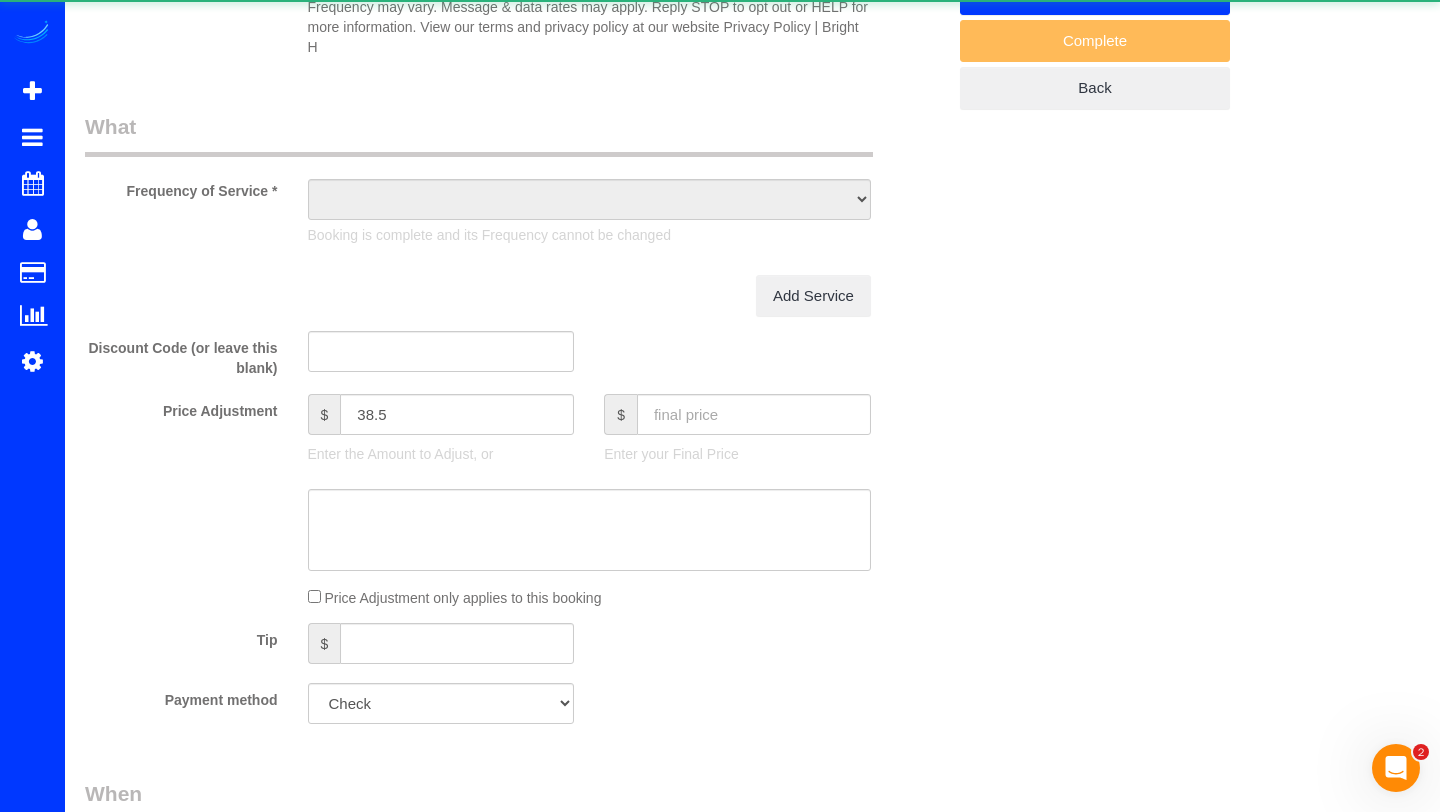select on "object:960" 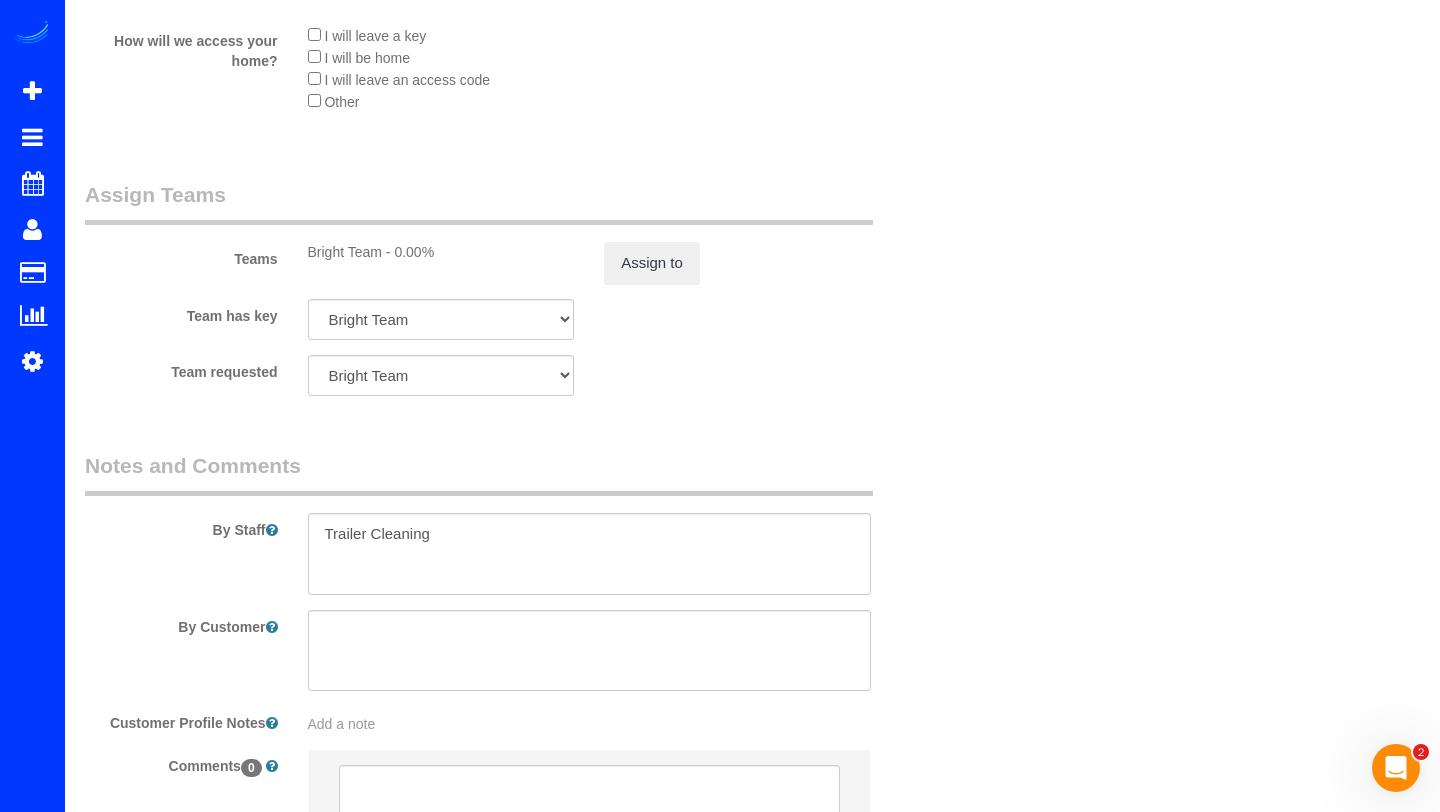 scroll, scrollTop: 2204, scrollLeft: 0, axis: vertical 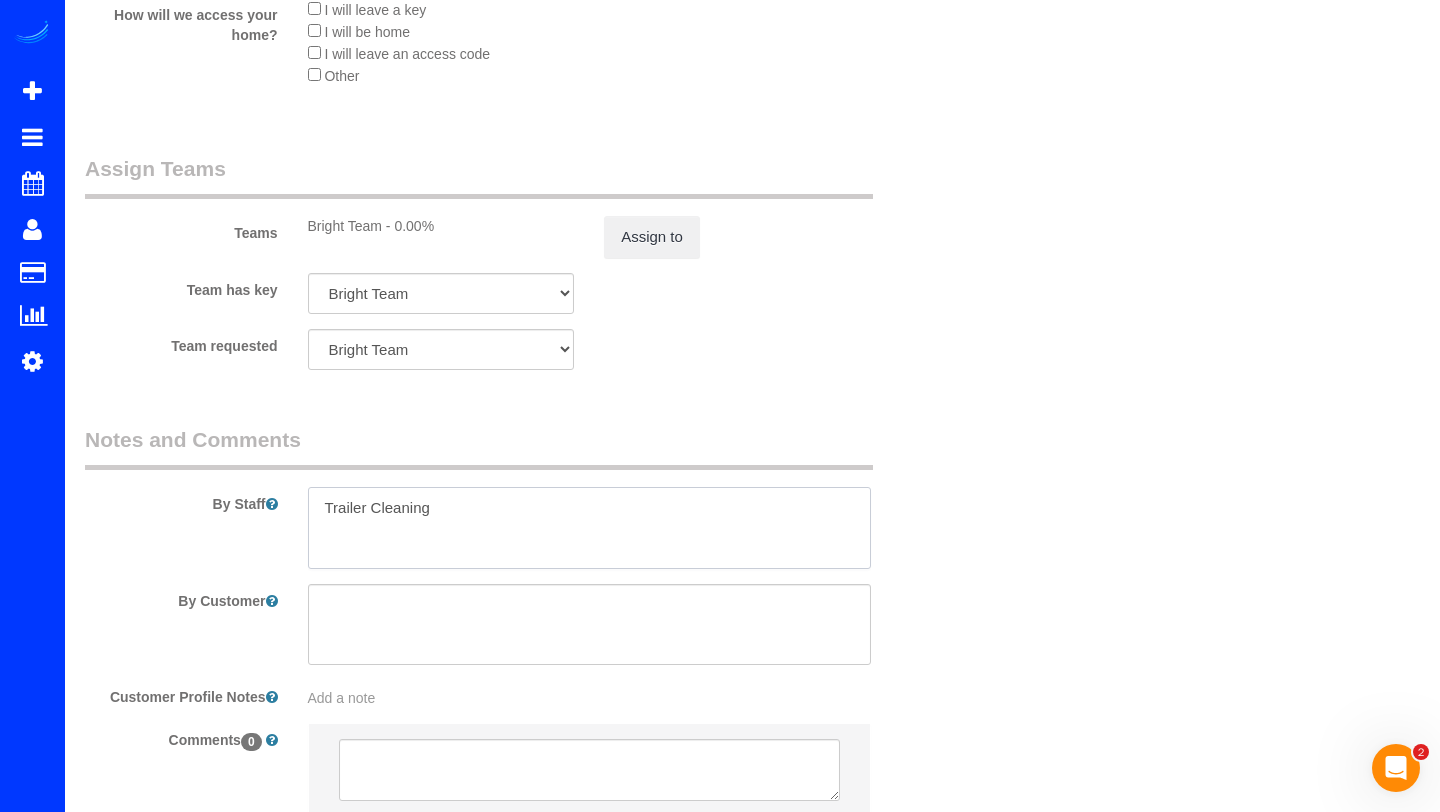 click at bounding box center (589, 528) 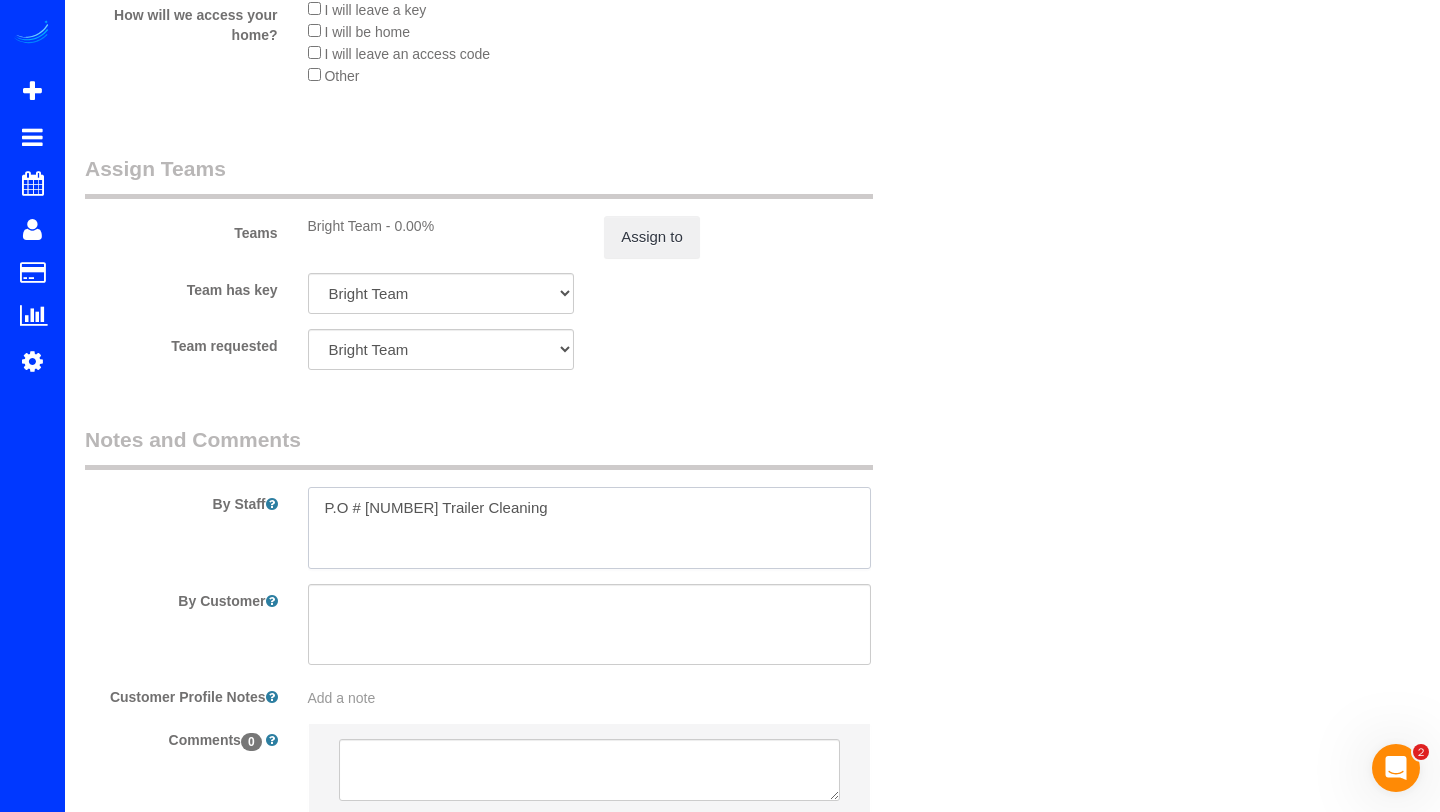 paste on "926834" 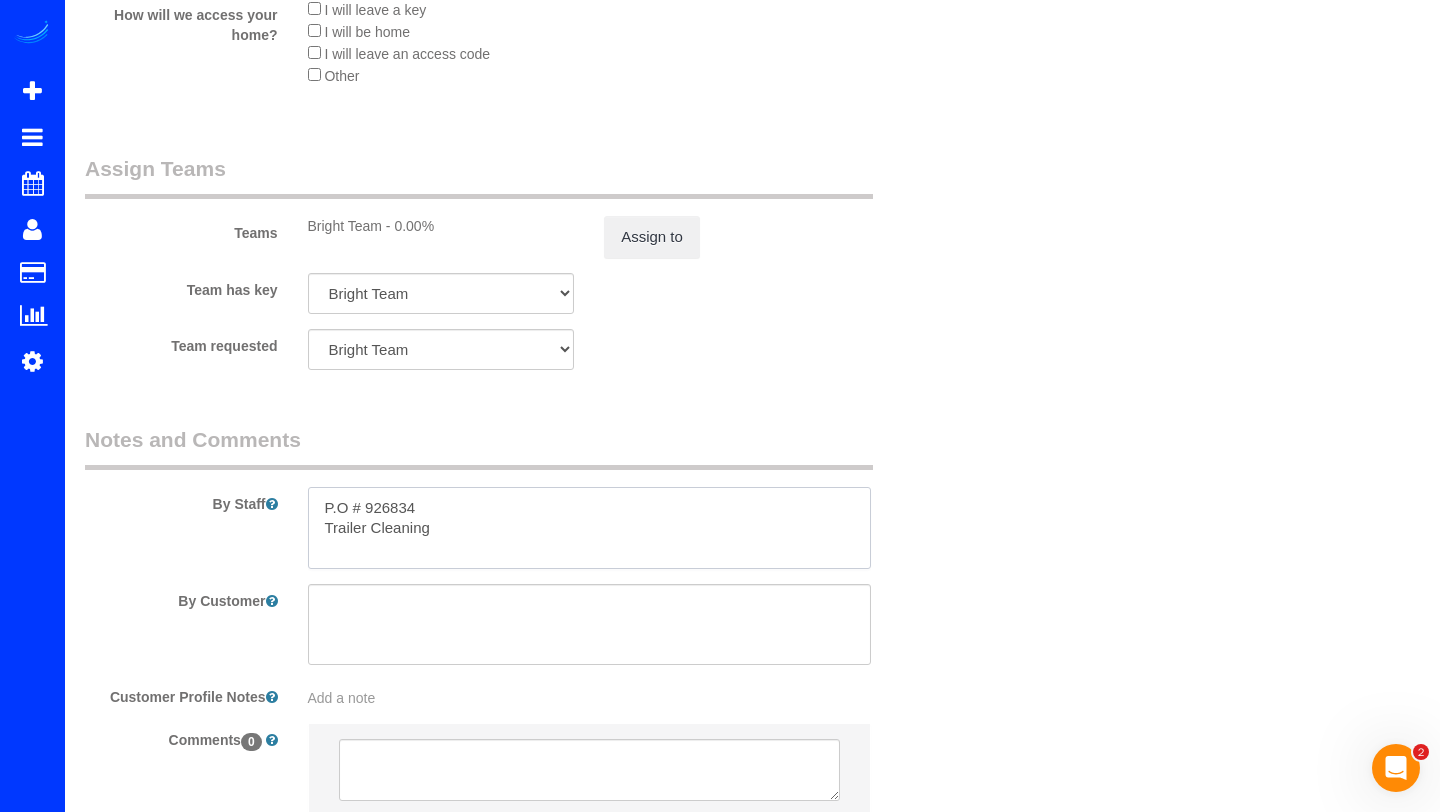 click at bounding box center (589, 528) 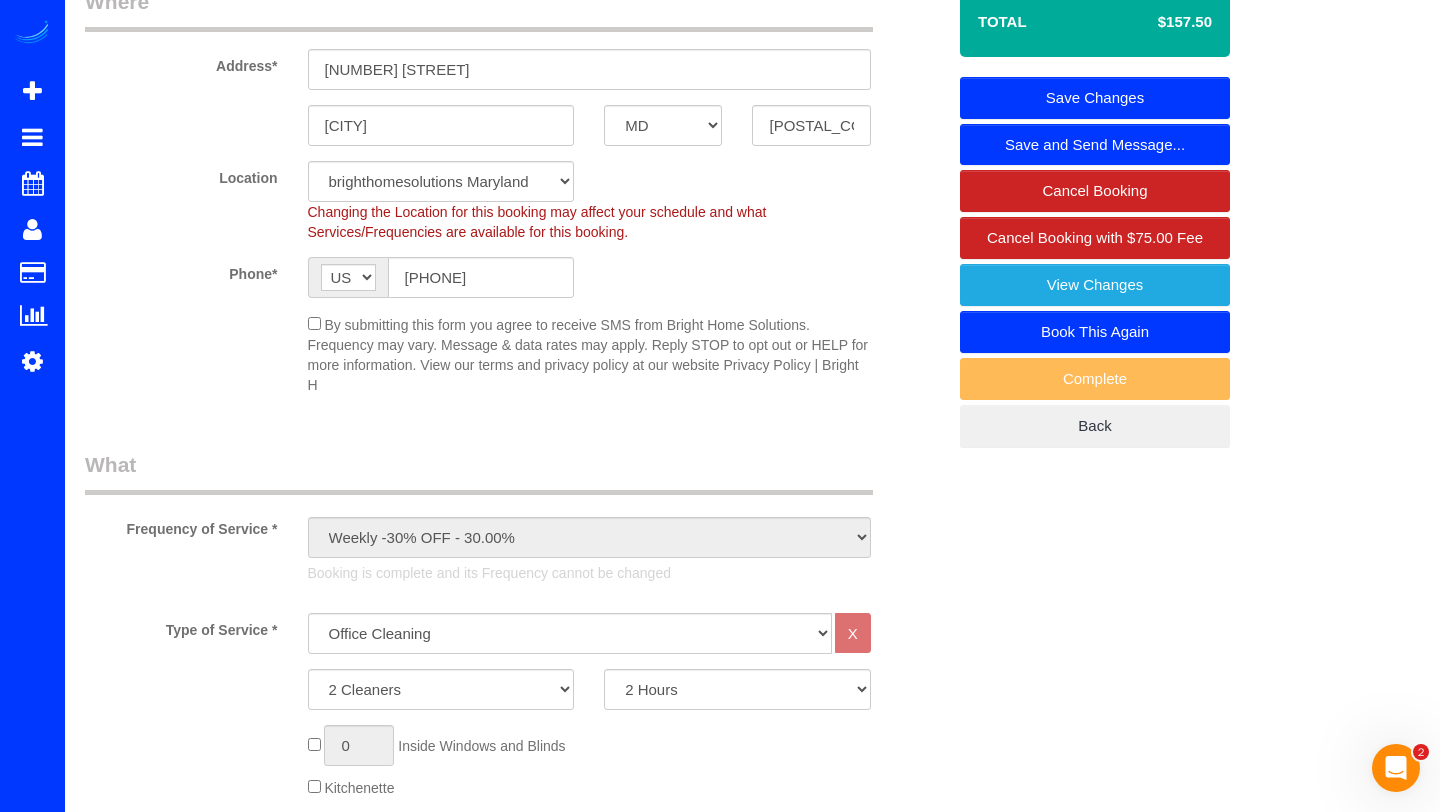 scroll, scrollTop: 339, scrollLeft: 0, axis: vertical 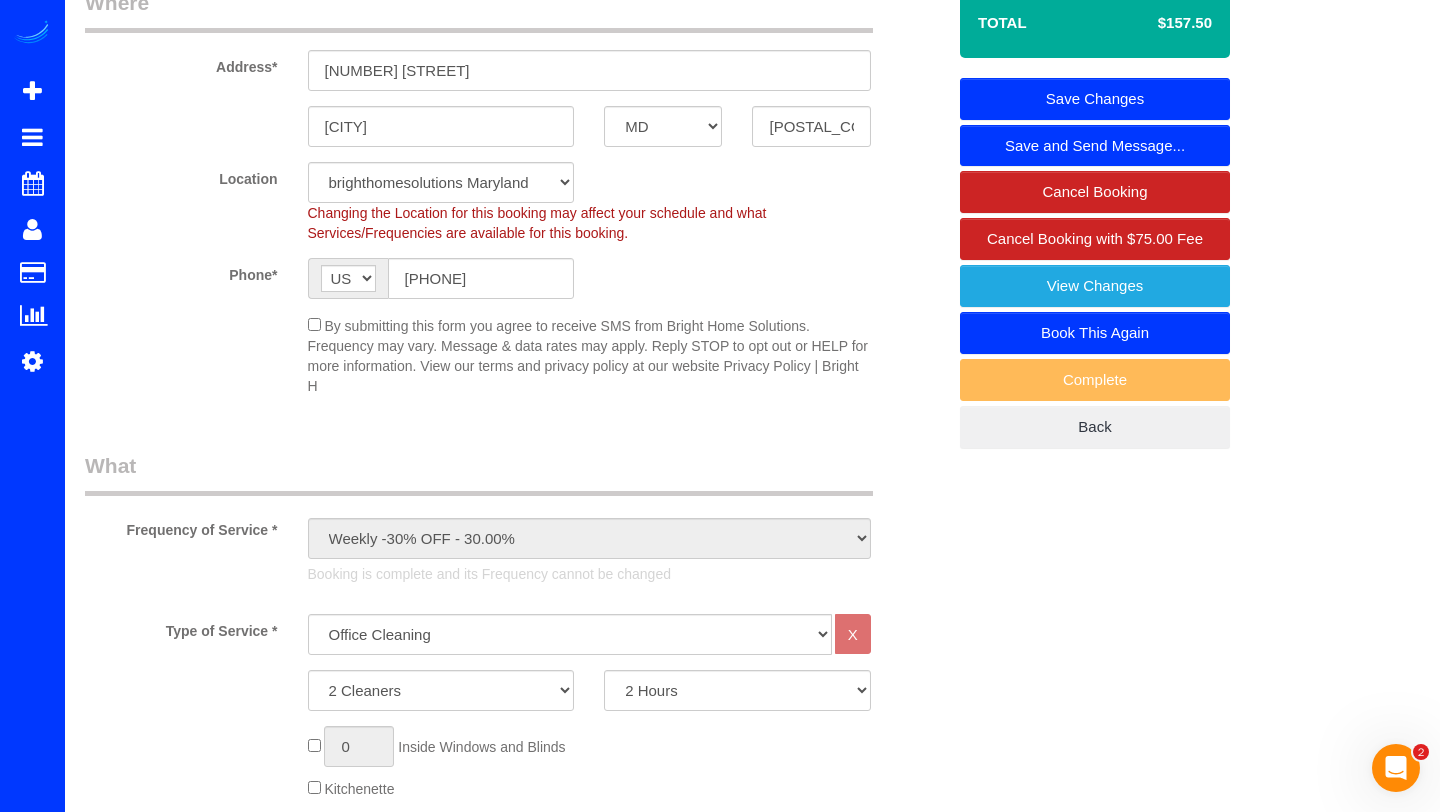 type on "P.O # 926834 include in invoices.
Trailer Cleaning" 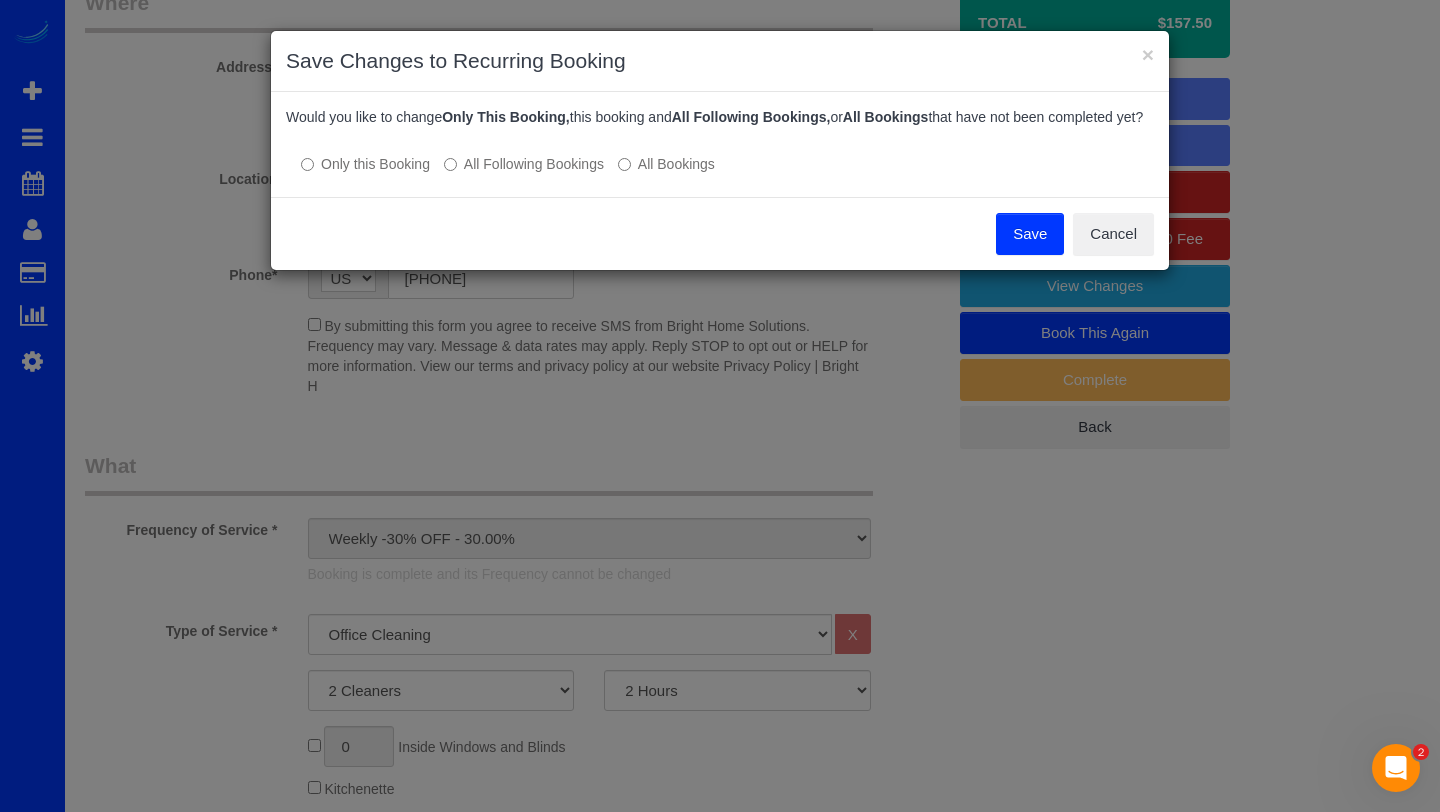 click on "All Following Bookings" at bounding box center [524, 164] 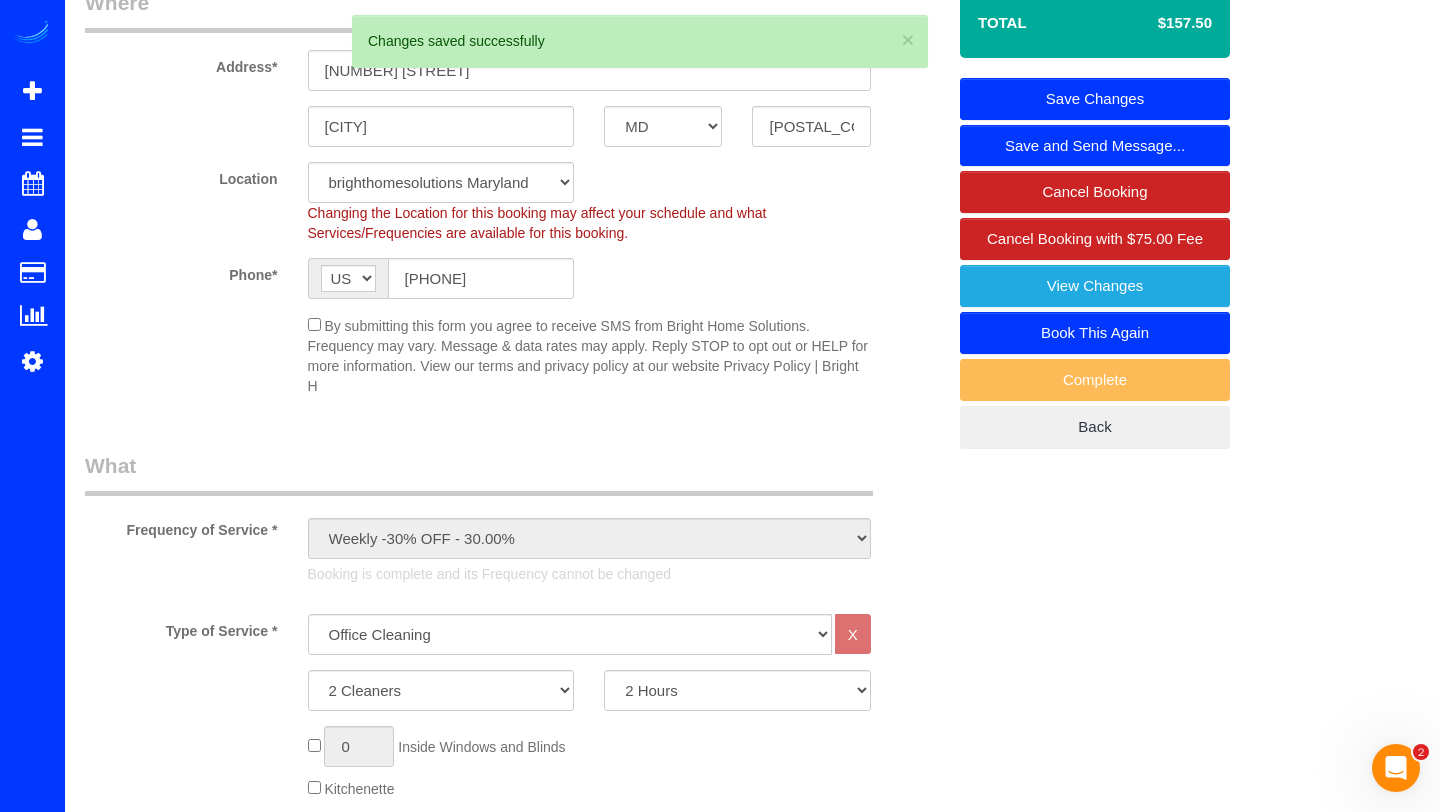 scroll, scrollTop: 0, scrollLeft: 0, axis: both 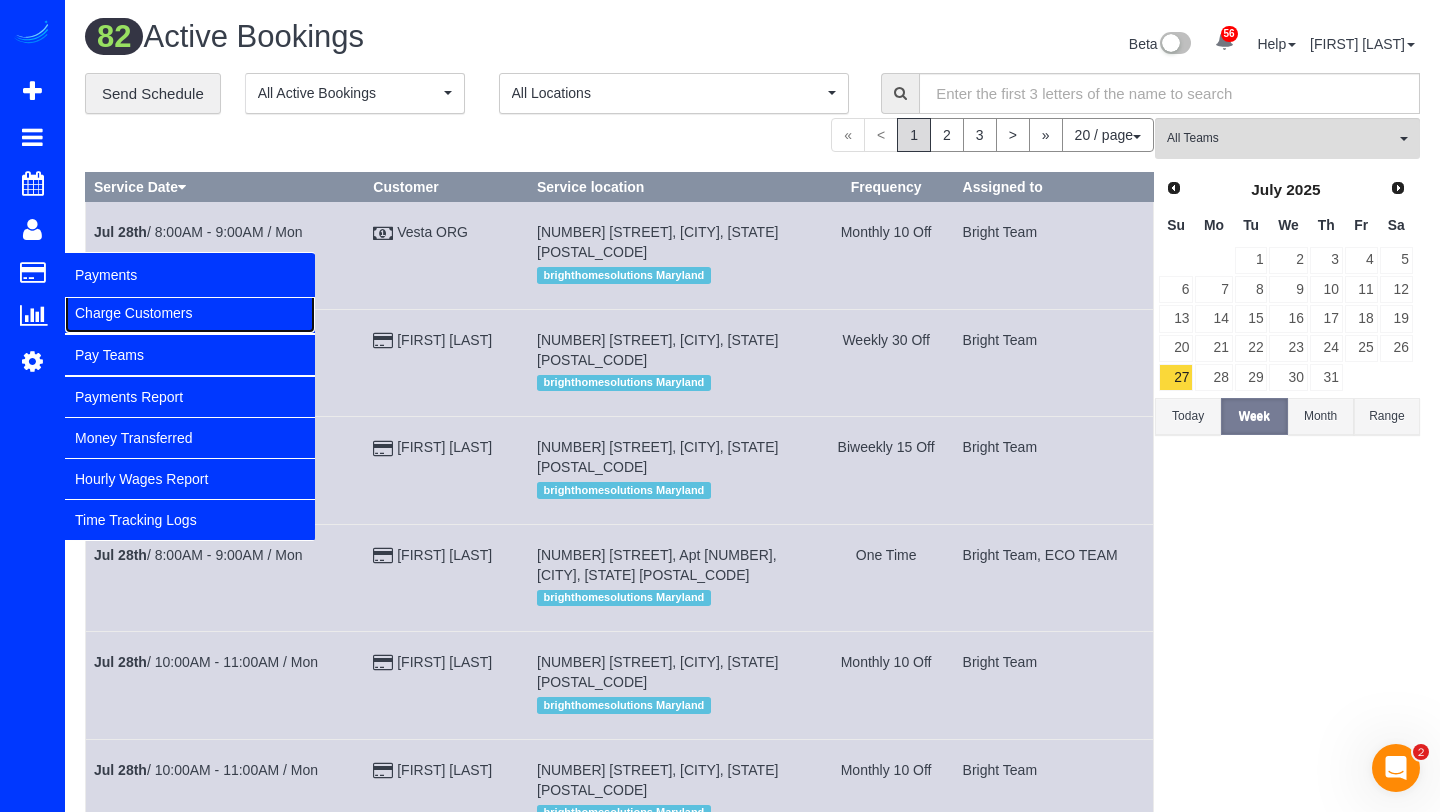 click on "Charge Customers" at bounding box center [190, 313] 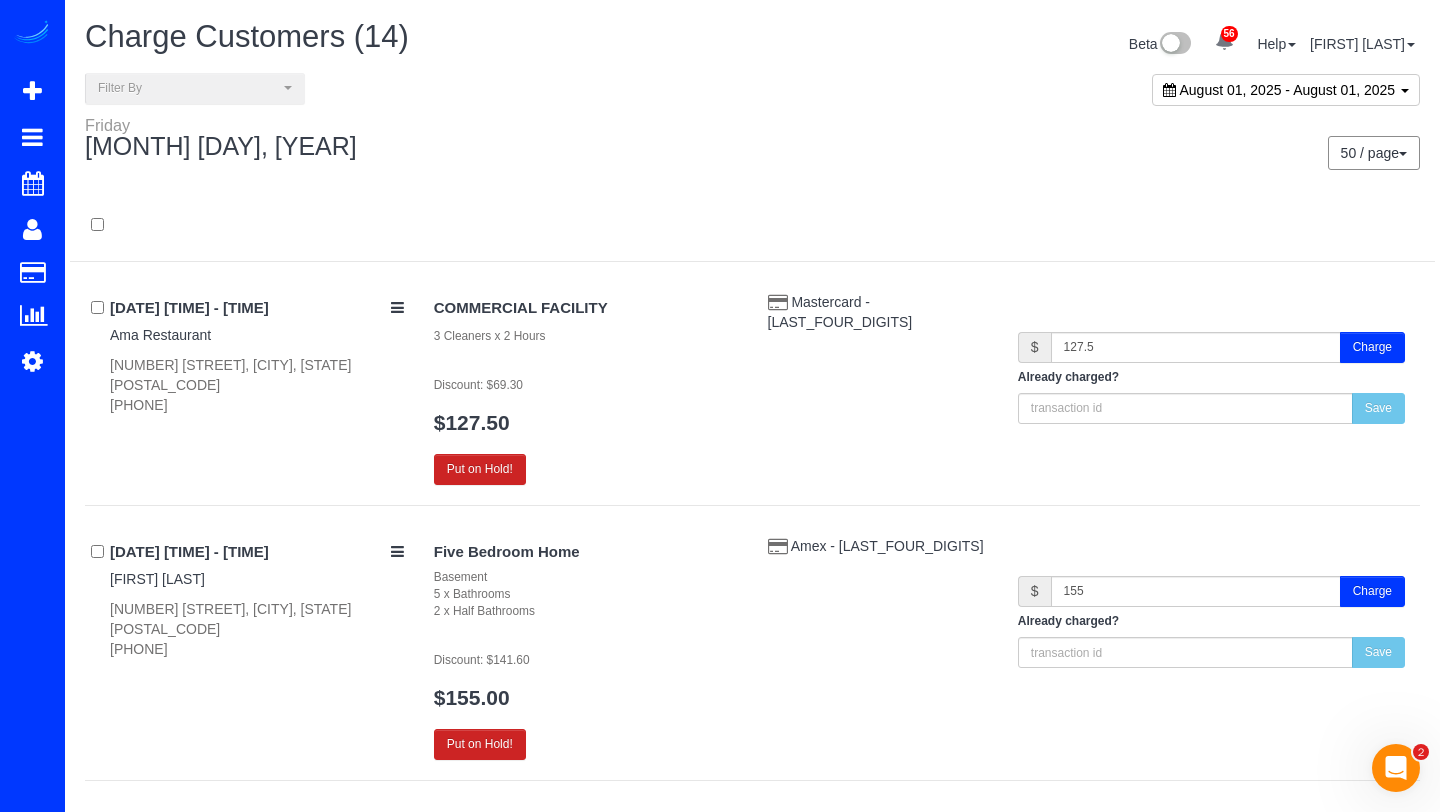 click on "August 01, 2025 - August 01, 2025" at bounding box center (1287, 90) 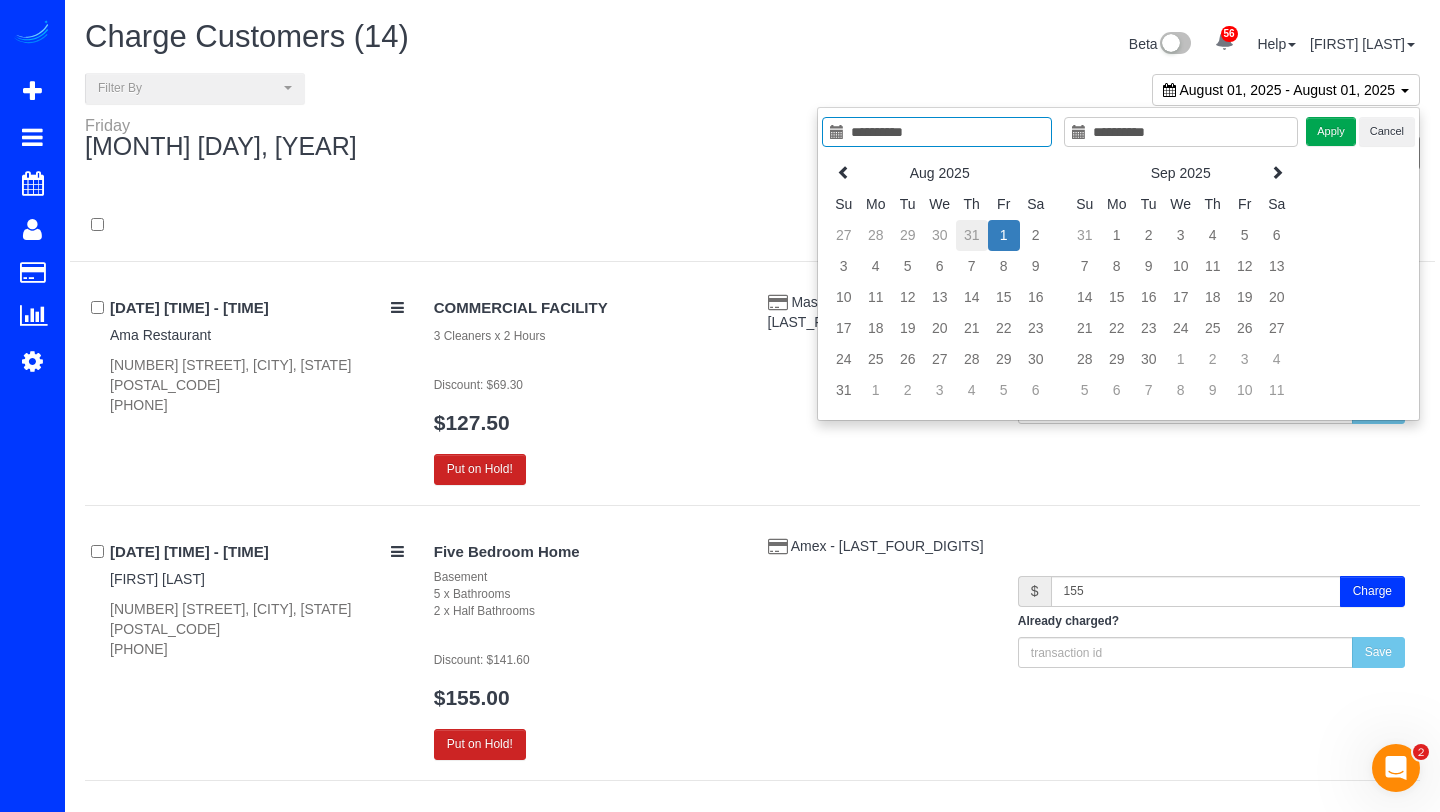type on "**********" 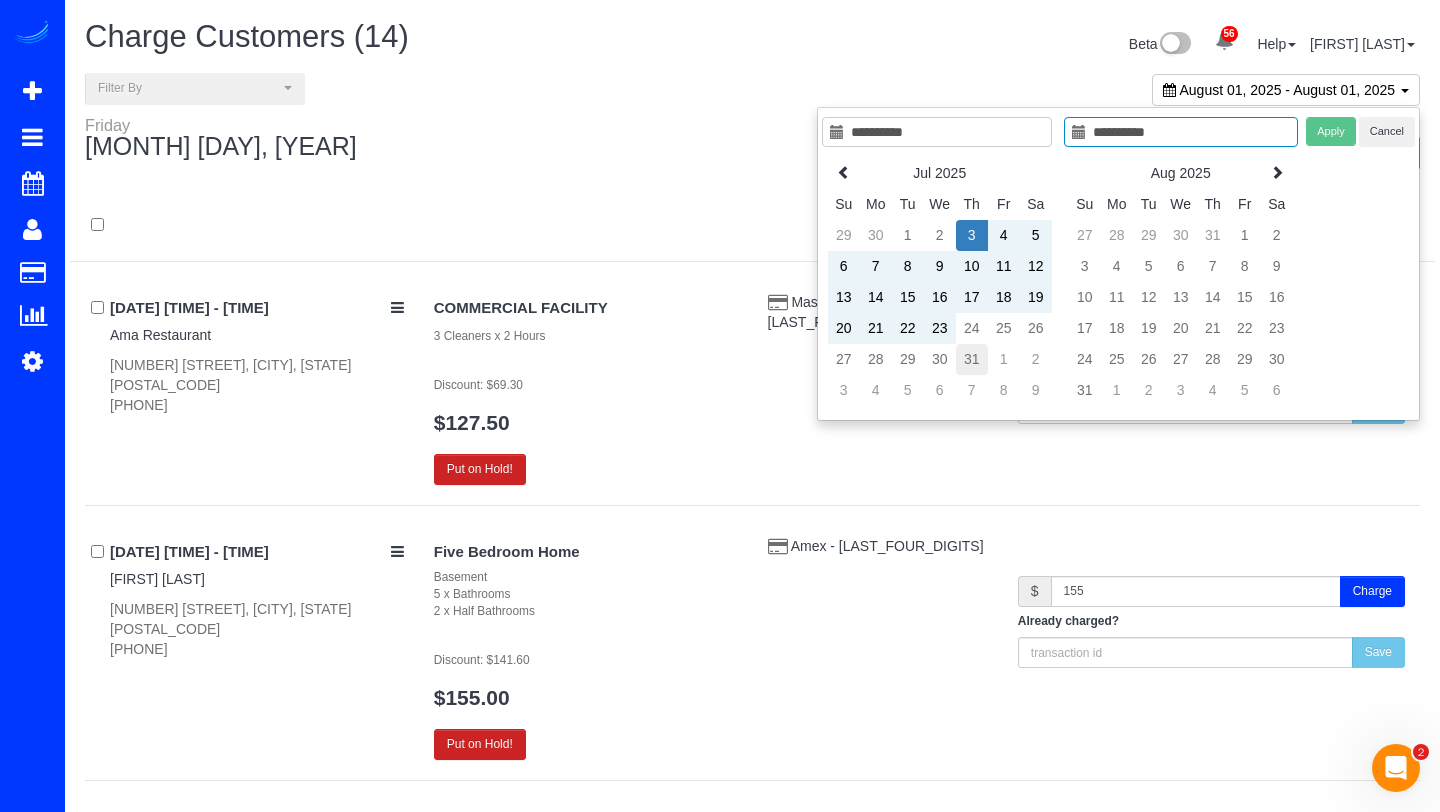 type on "**********" 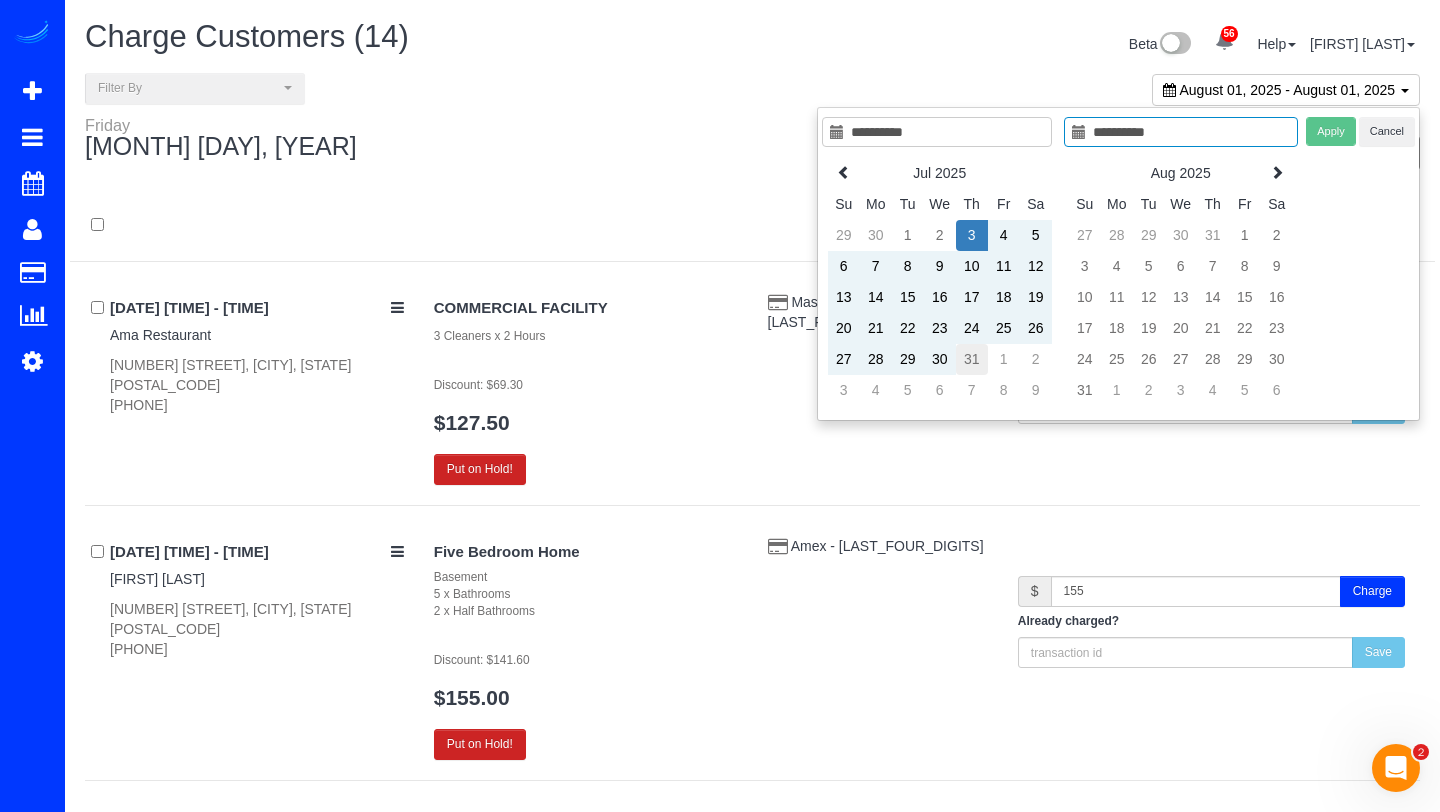 click on "31" at bounding box center (972, 359) 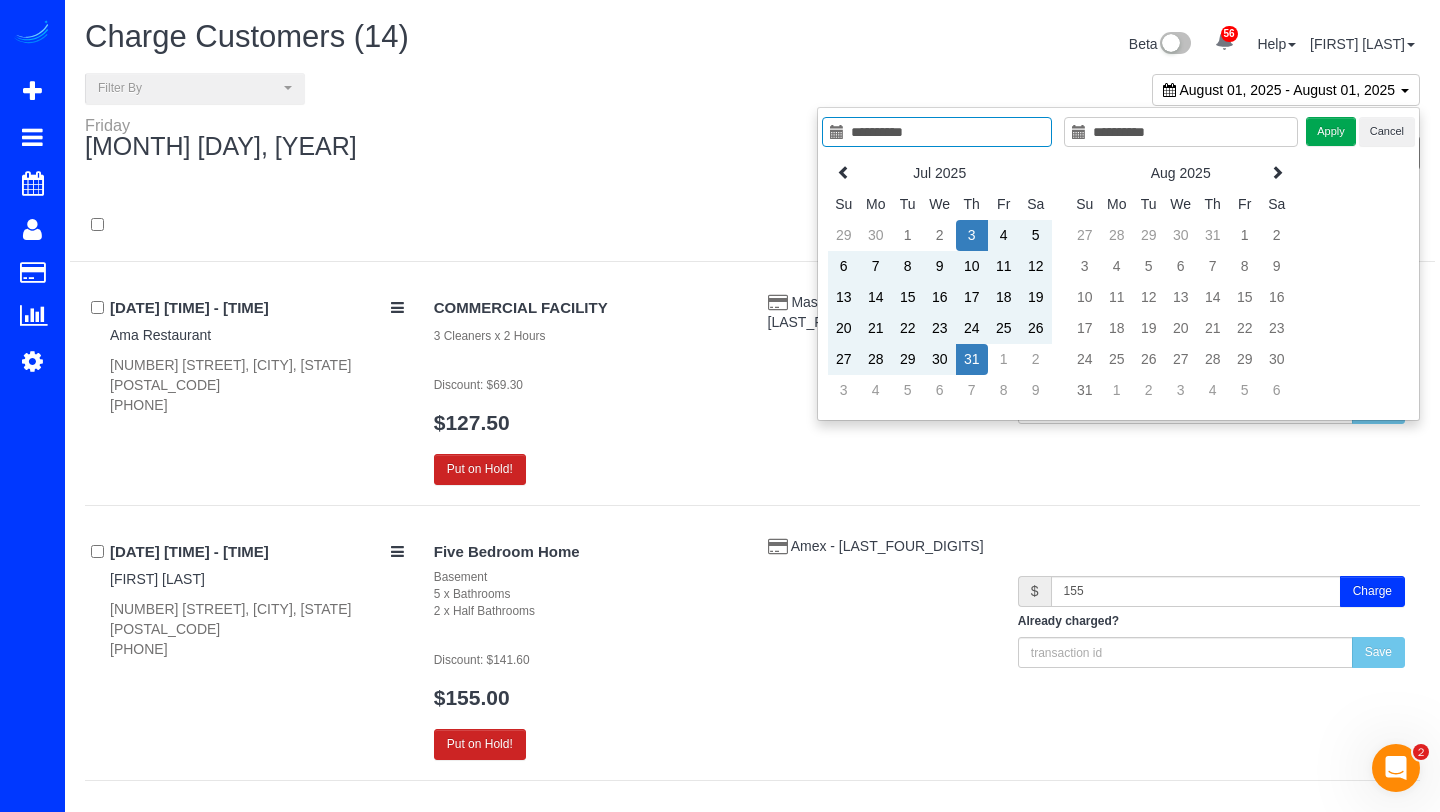 click on "31" at bounding box center (972, 359) 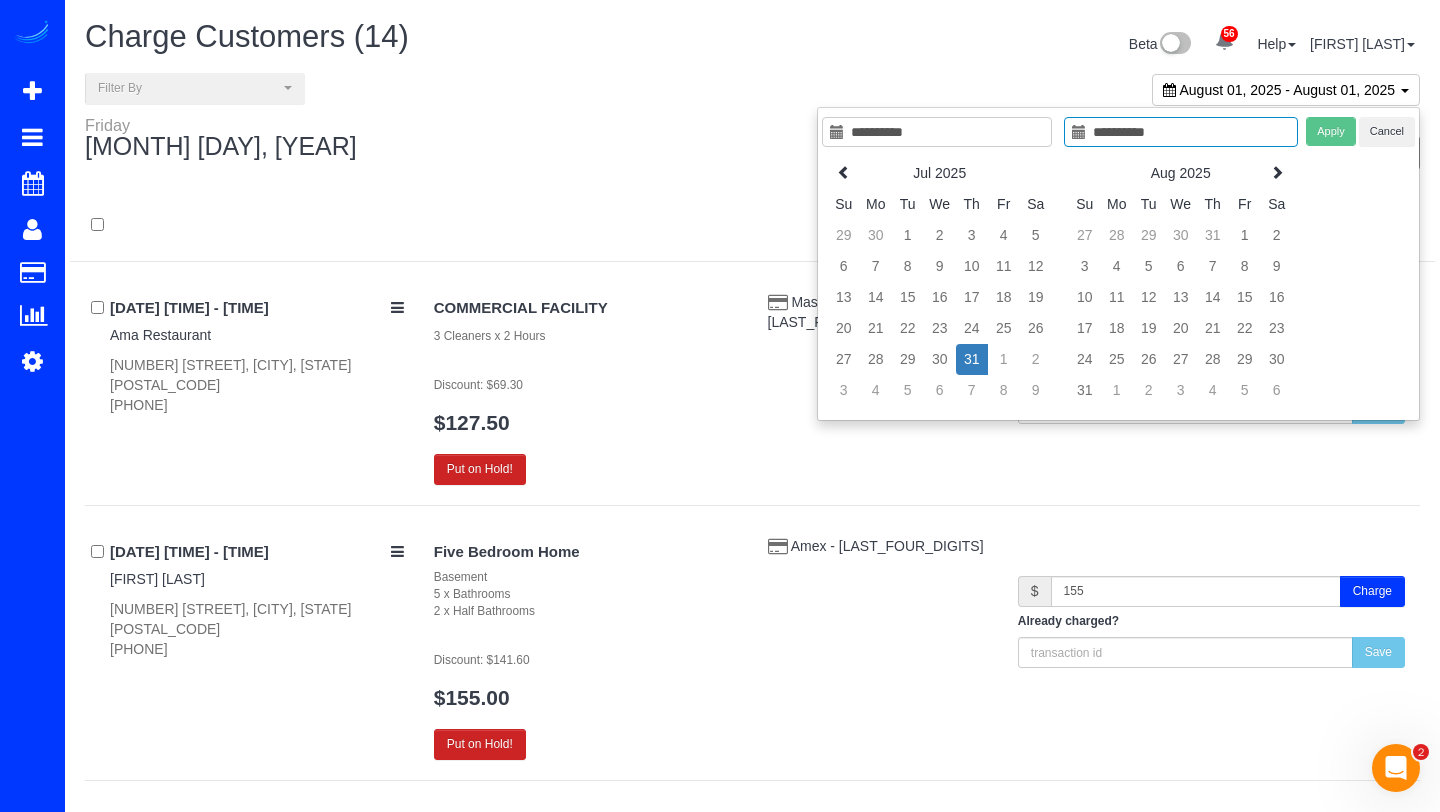 type on "**********" 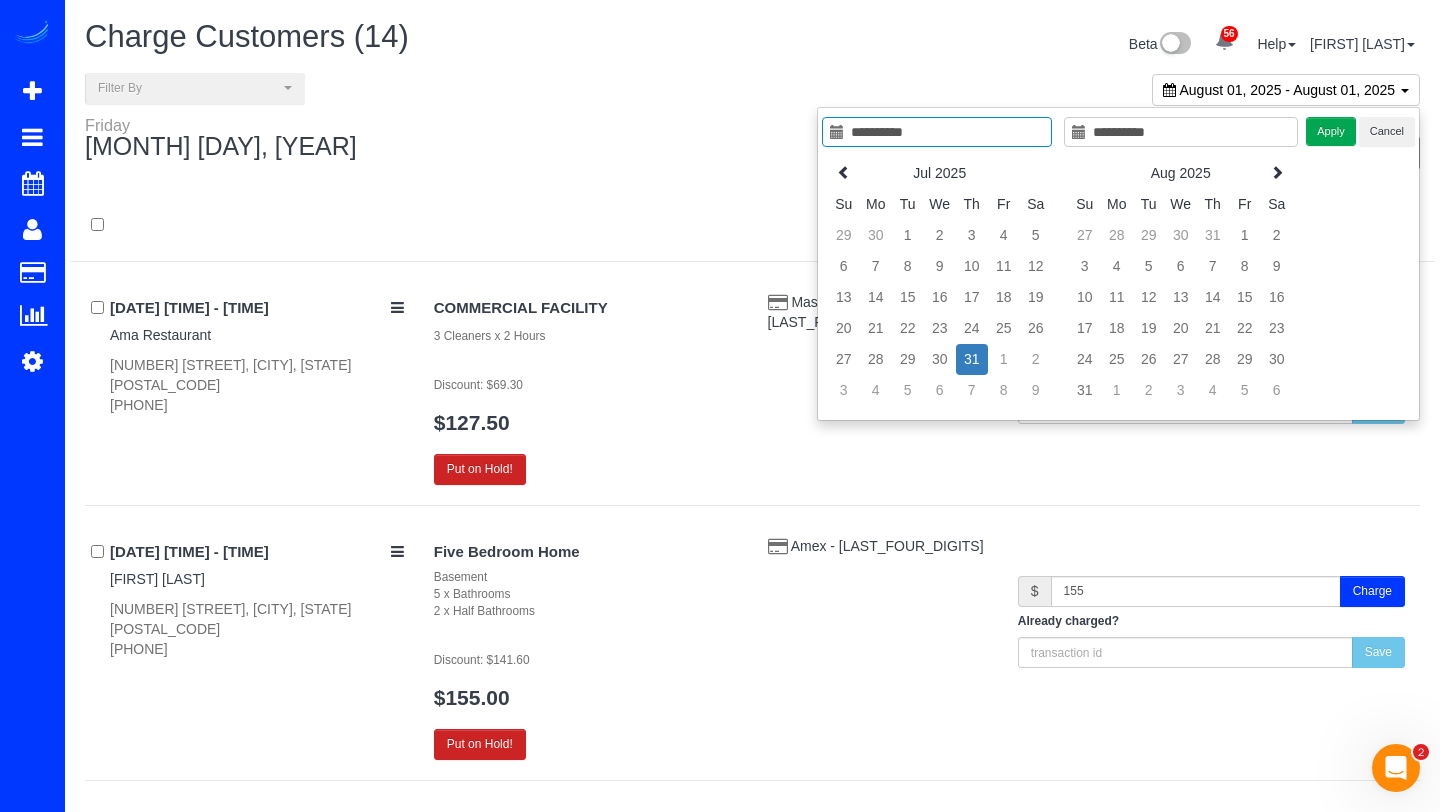 type on "**********" 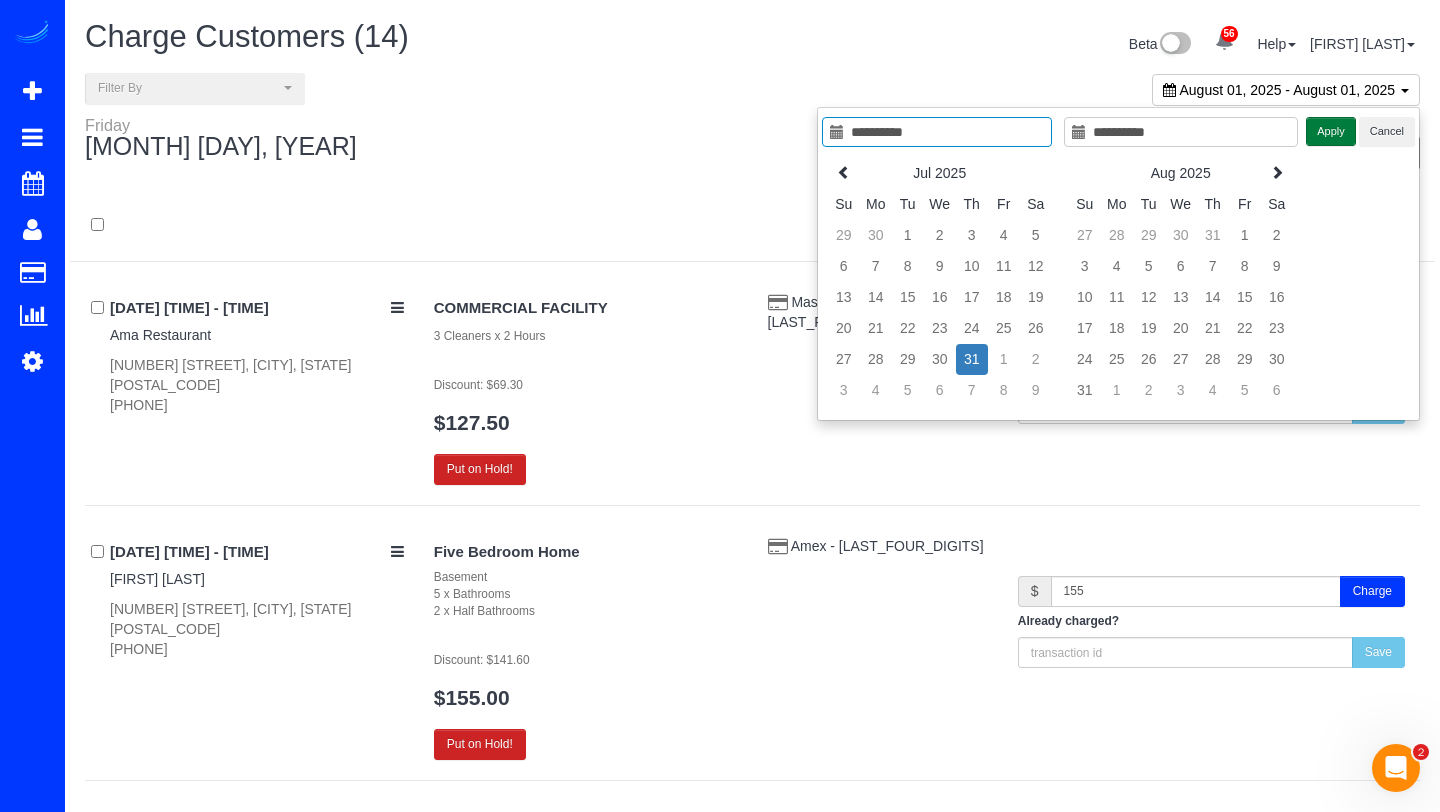 click on "Apply" at bounding box center (1331, 131) 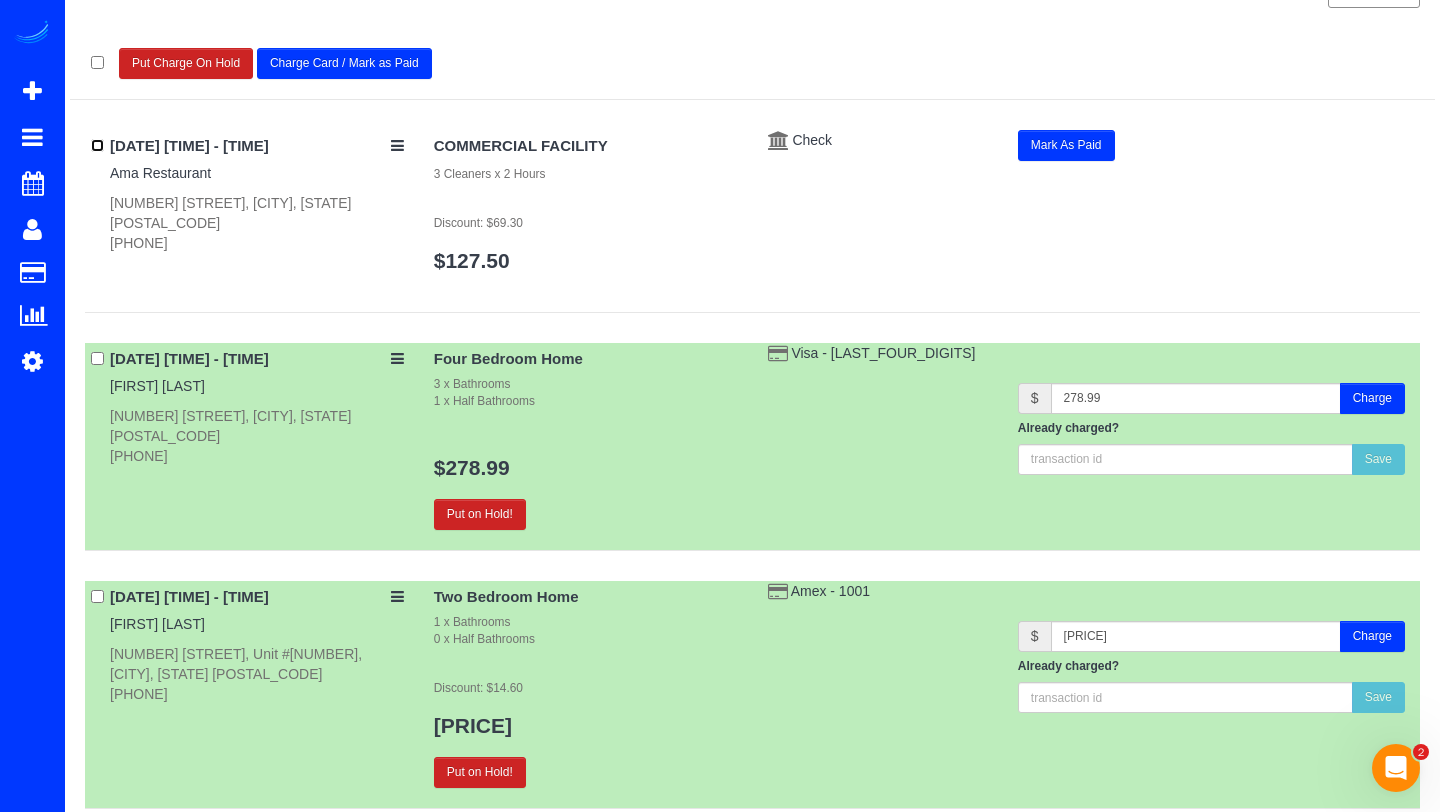 scroll, scrollTop: 163, scrollLeft: 0, axis: vertical 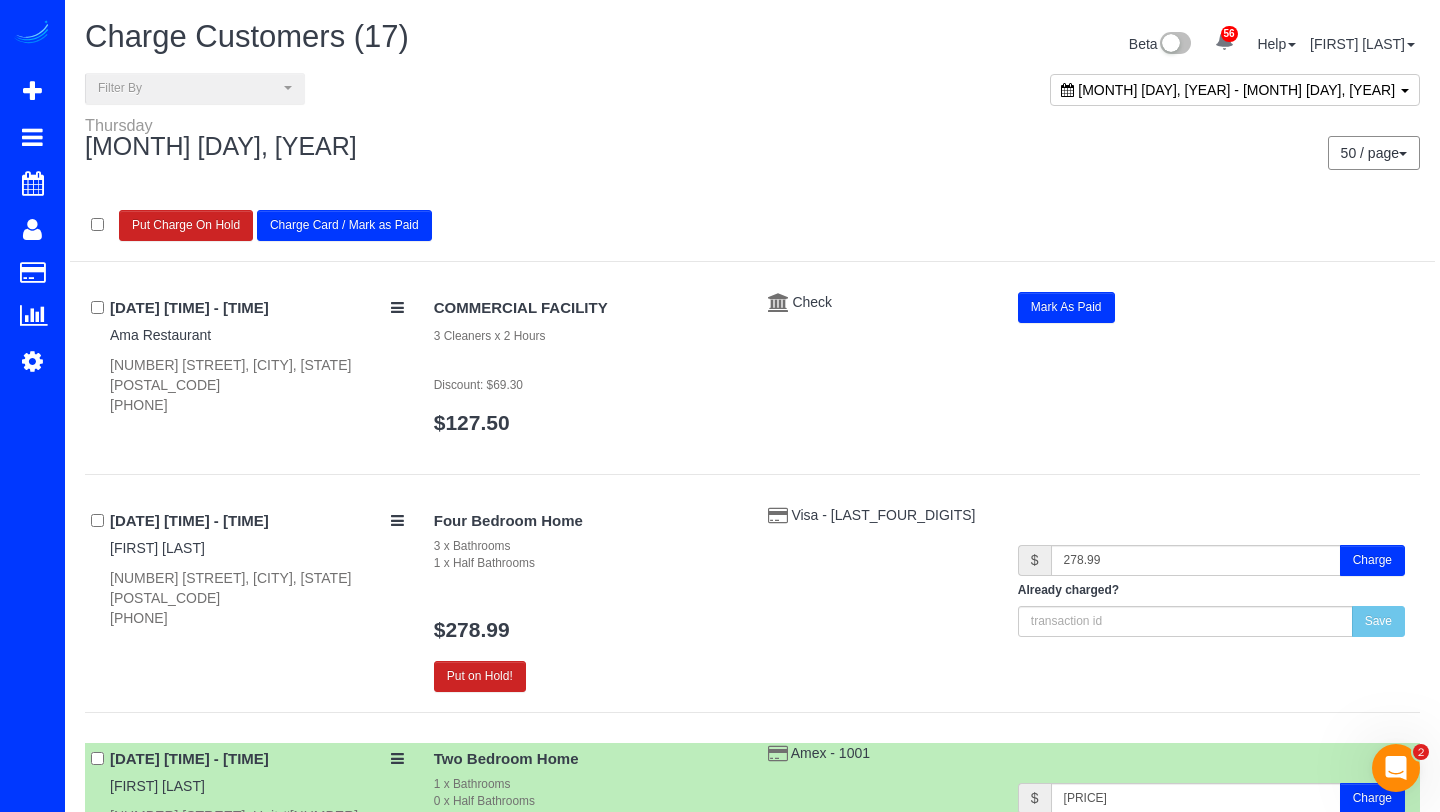 click on "Charge Card / Mark as Paid" at bounding box center [344, 225] 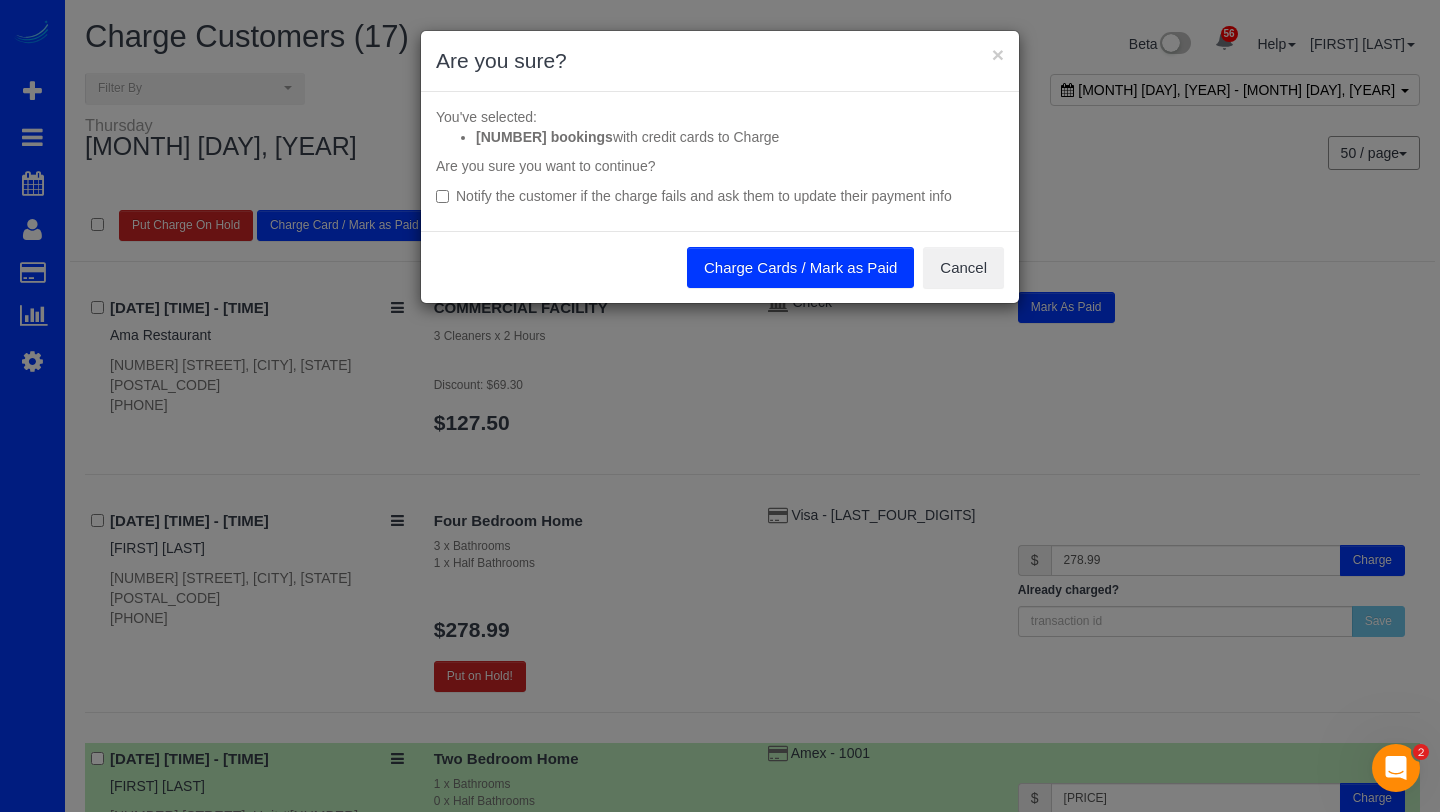 click on "Charge Cards / Mark as Paid" at bounding box center [800, 268] 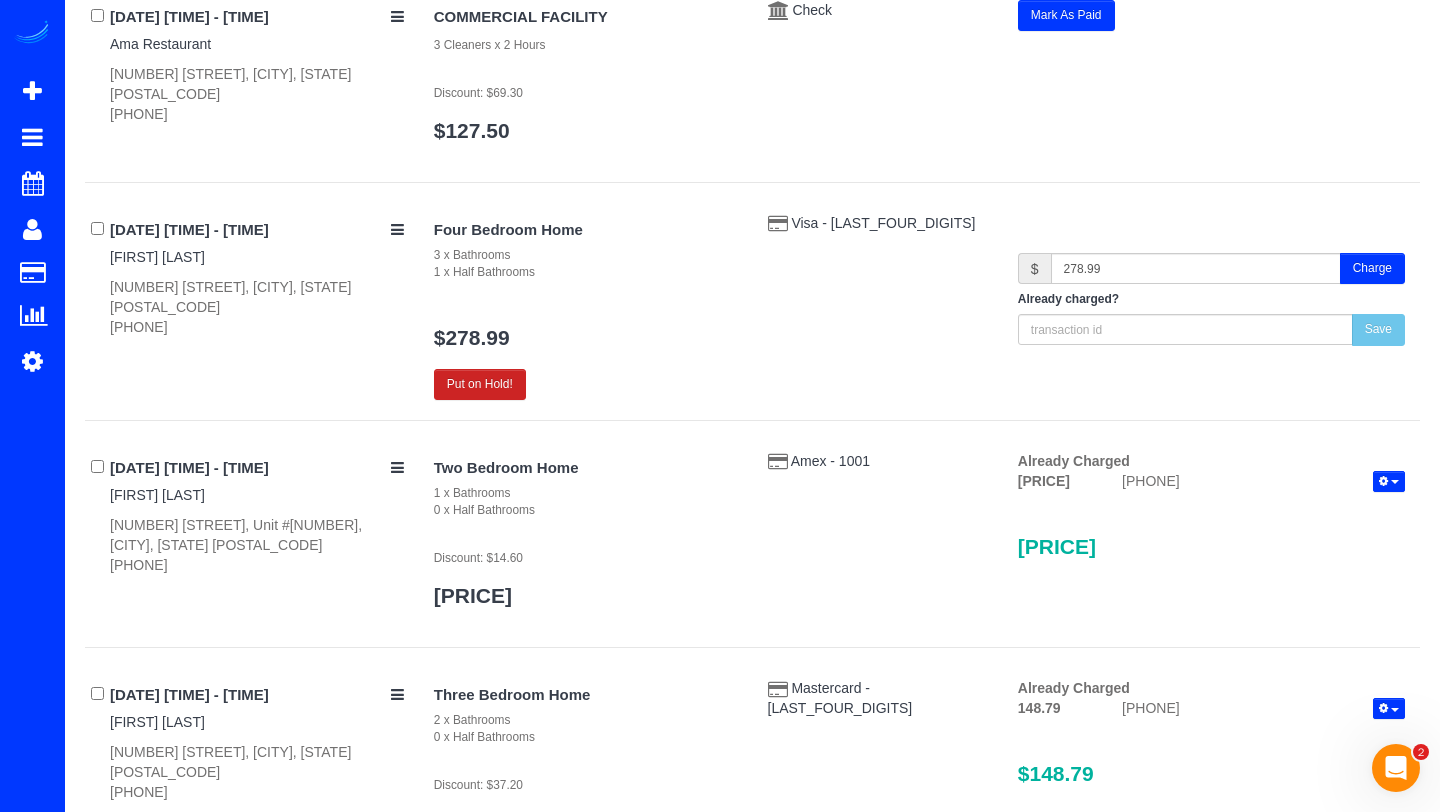 scroll, scrollTop: 442, scrollLeft: 0, axis: vertical 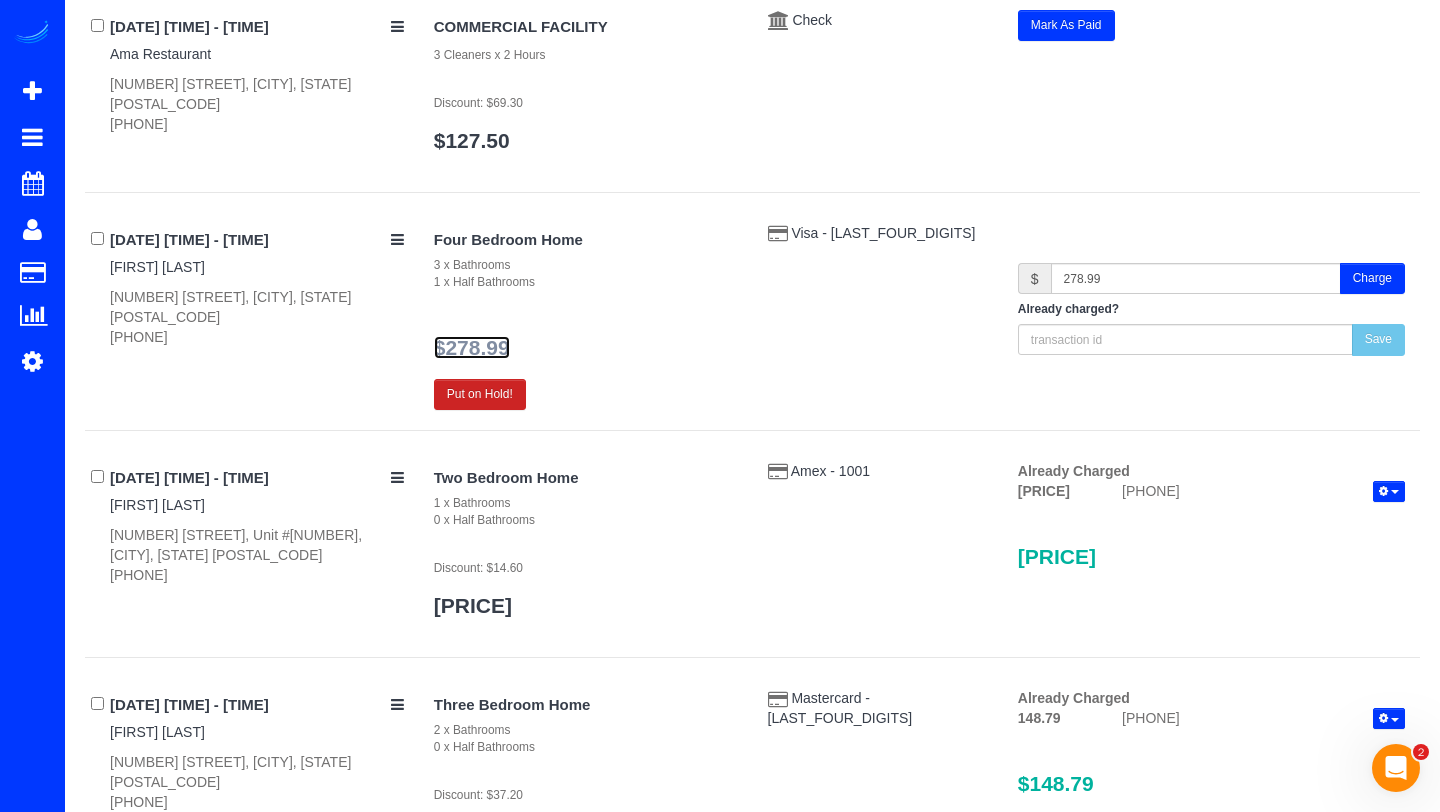 click on "$278.99" at bounding box center (472, 347) 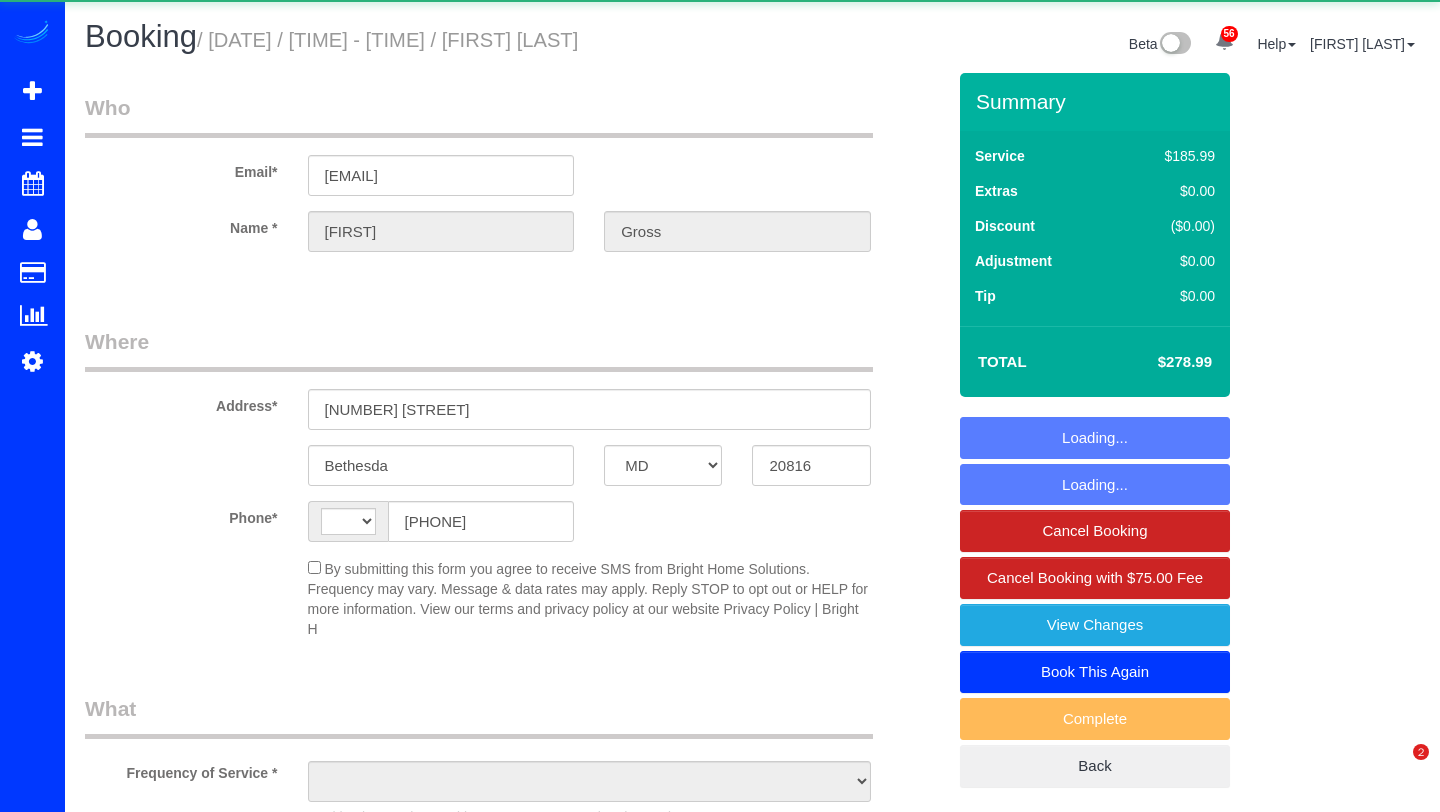select on "MD" 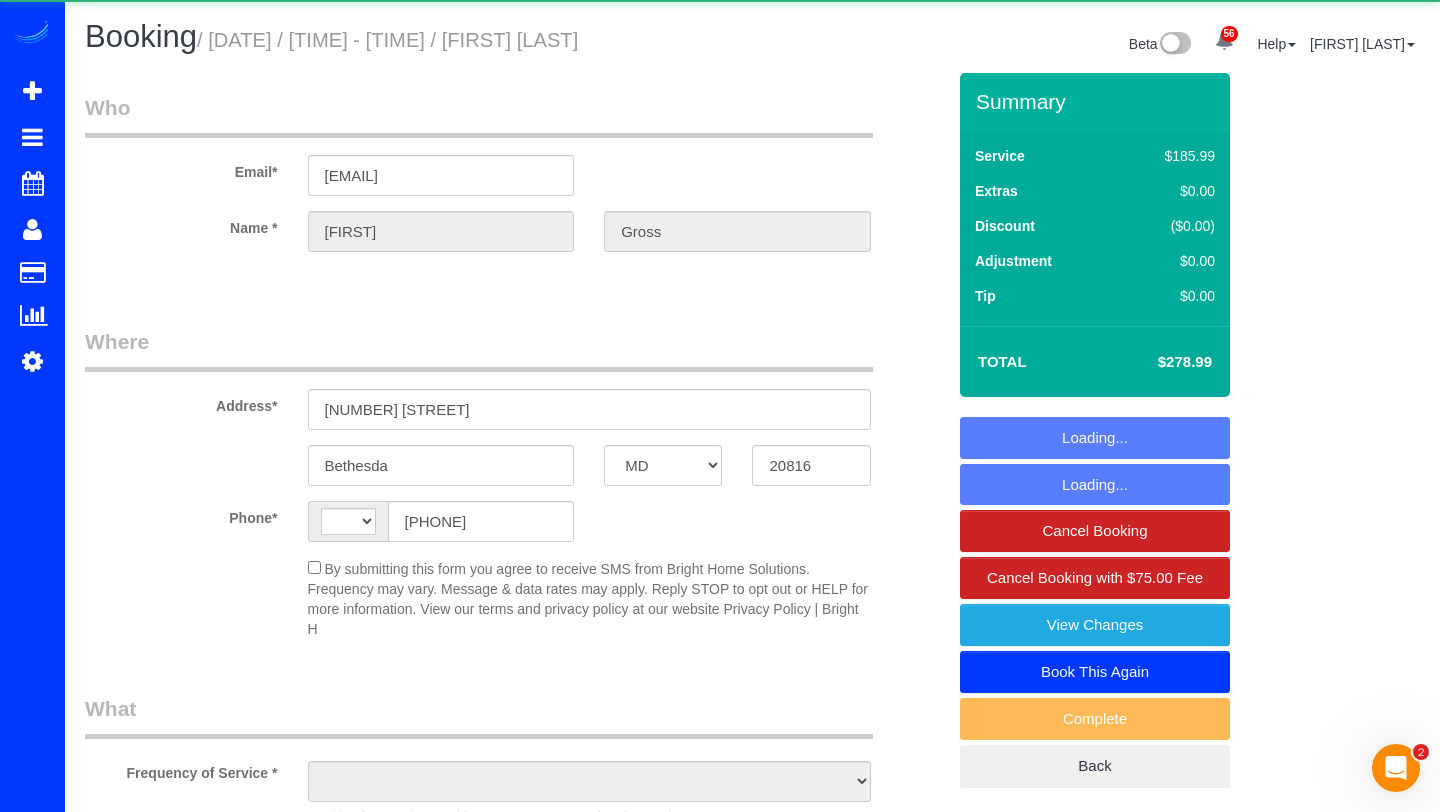 scroll, scrollTop: 0, scrollLeft: 0, axis: both 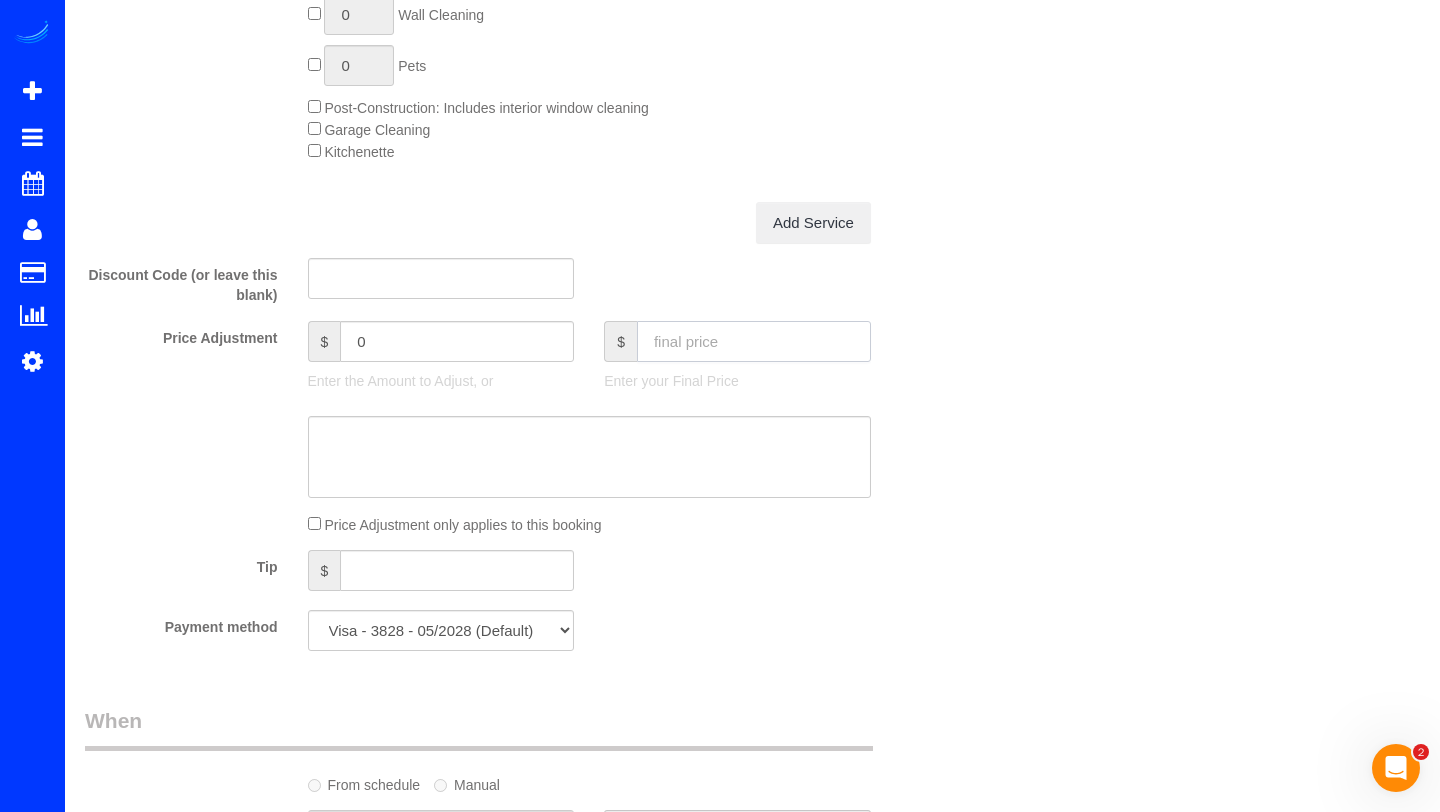 click 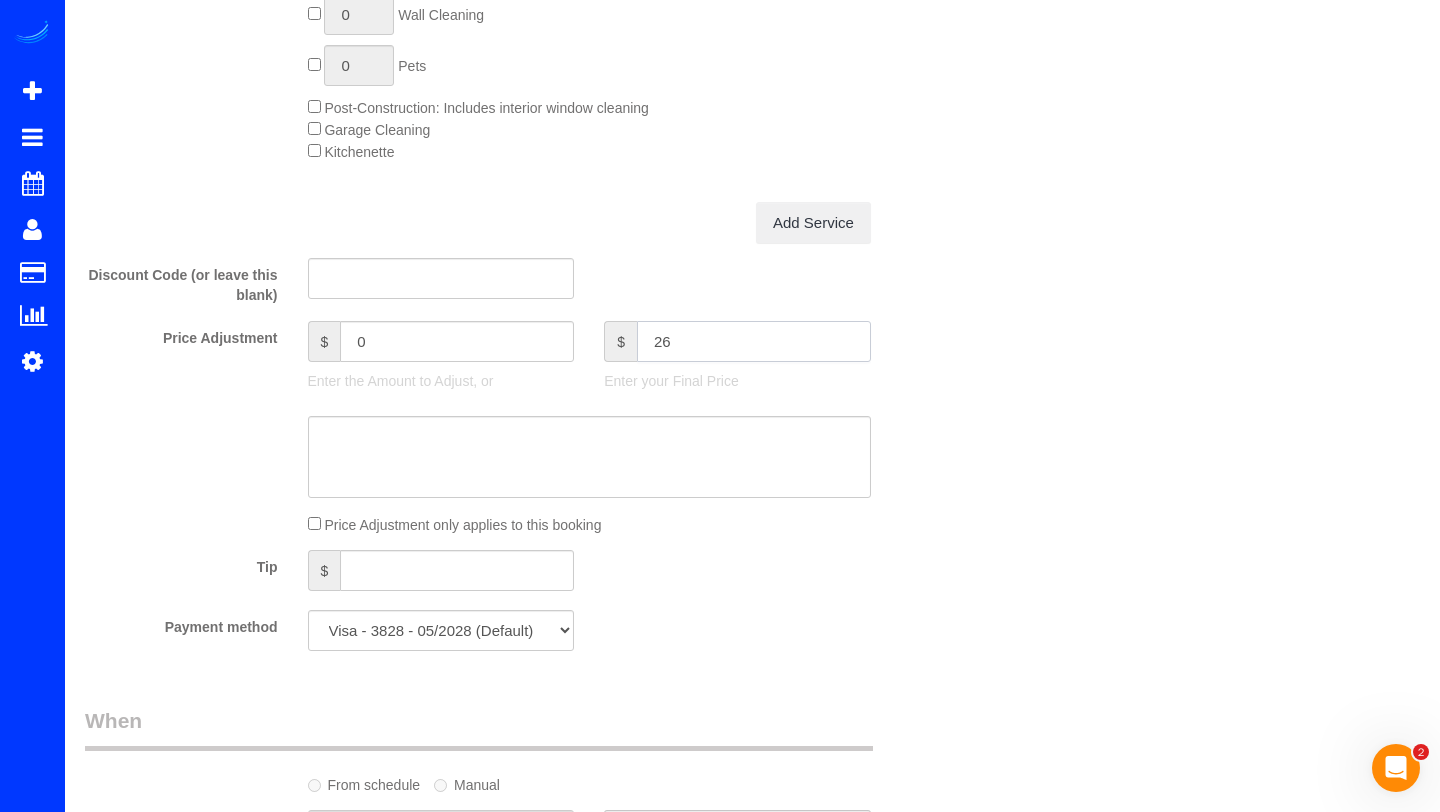 type on "265" 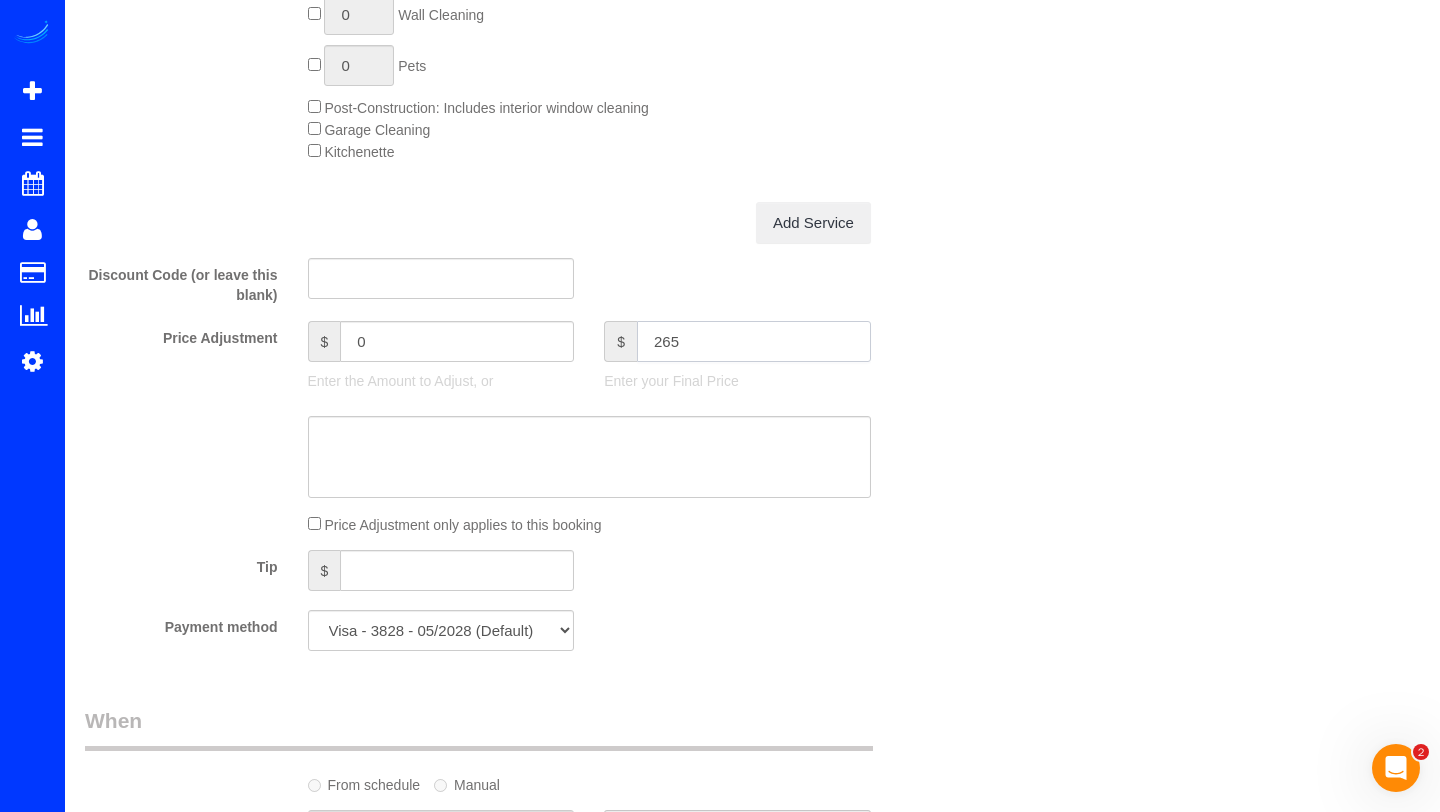 type on "-13.99" 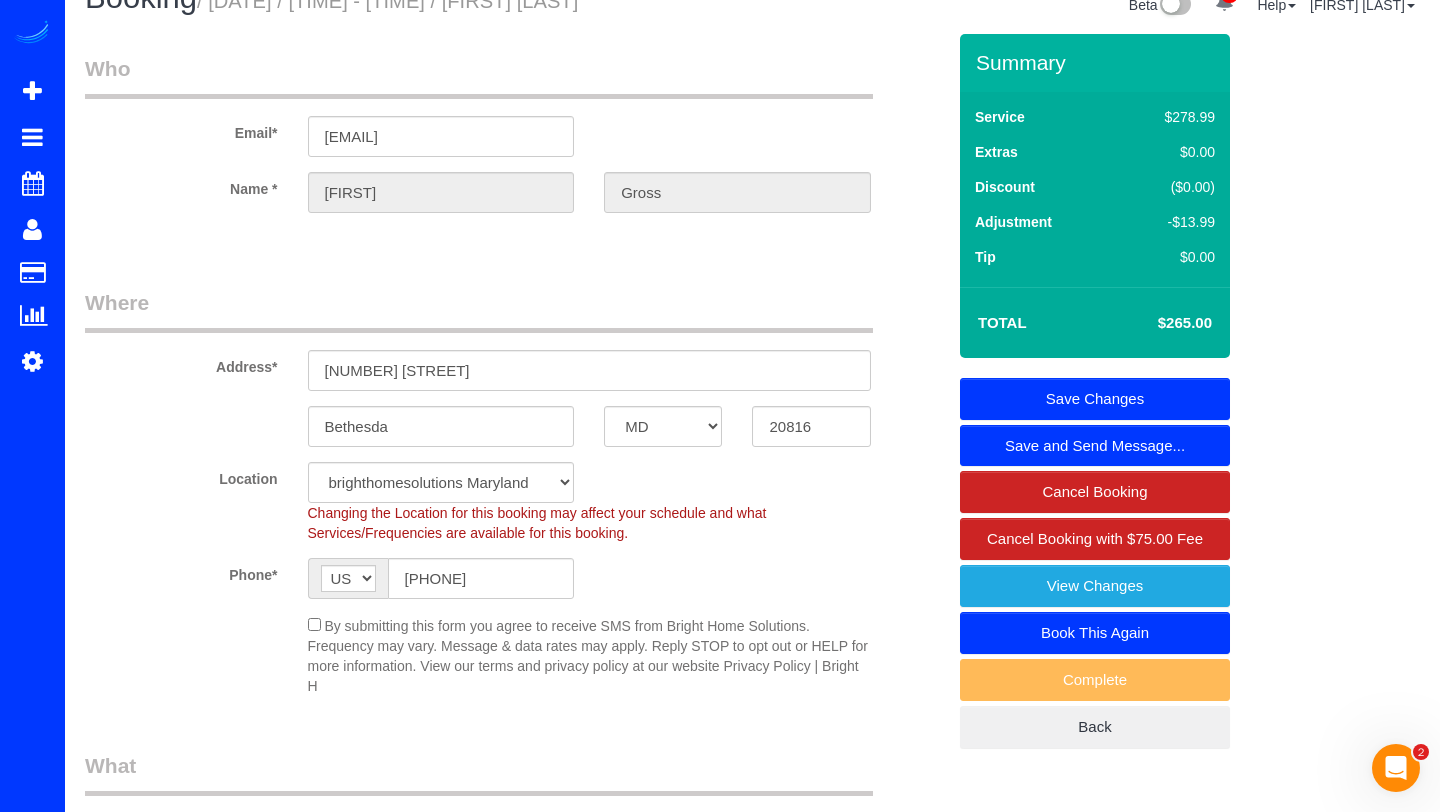scroll, scrollTop: 0, scrollLeft: 0, axis: both 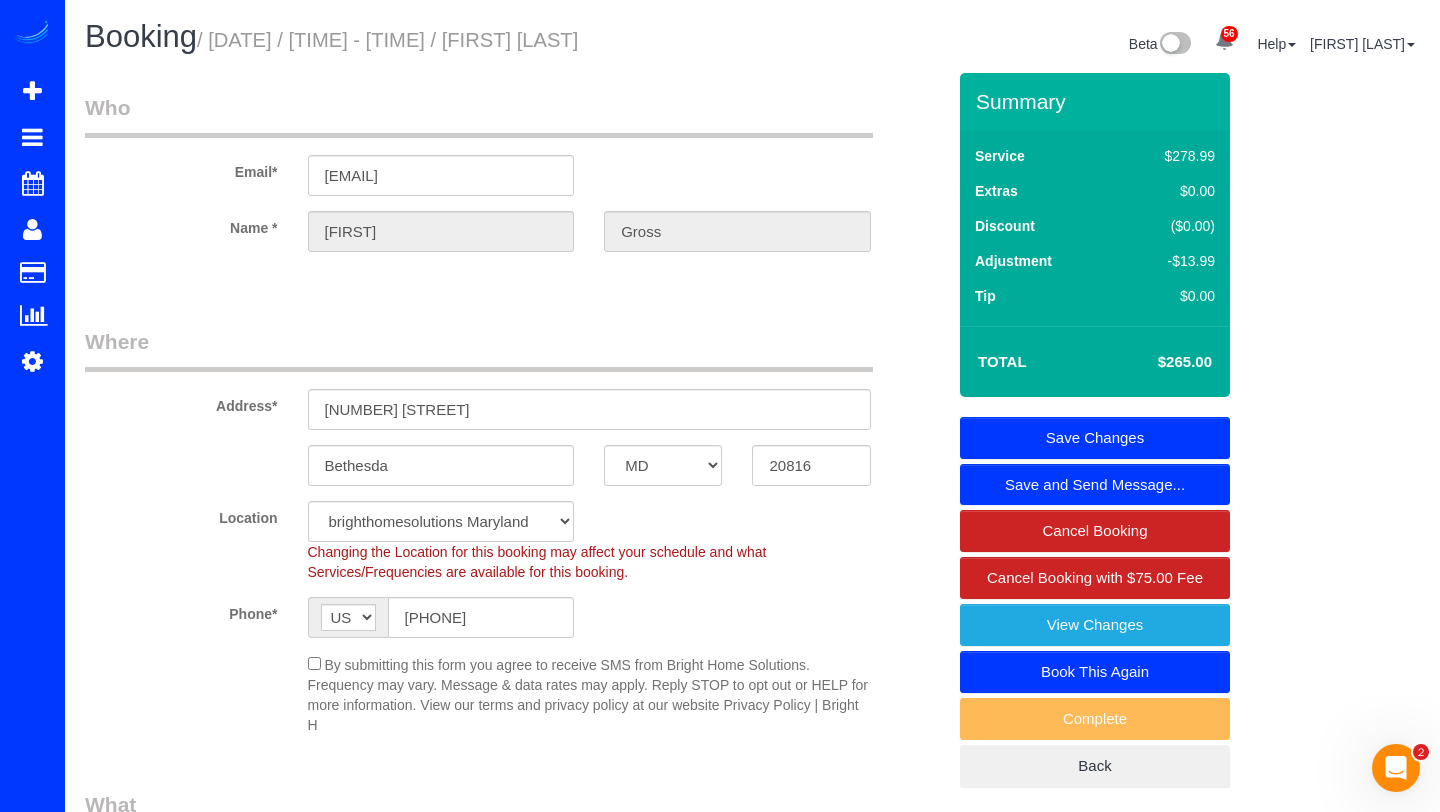 click on "Save Changes" at bounding box center (1095, 438) 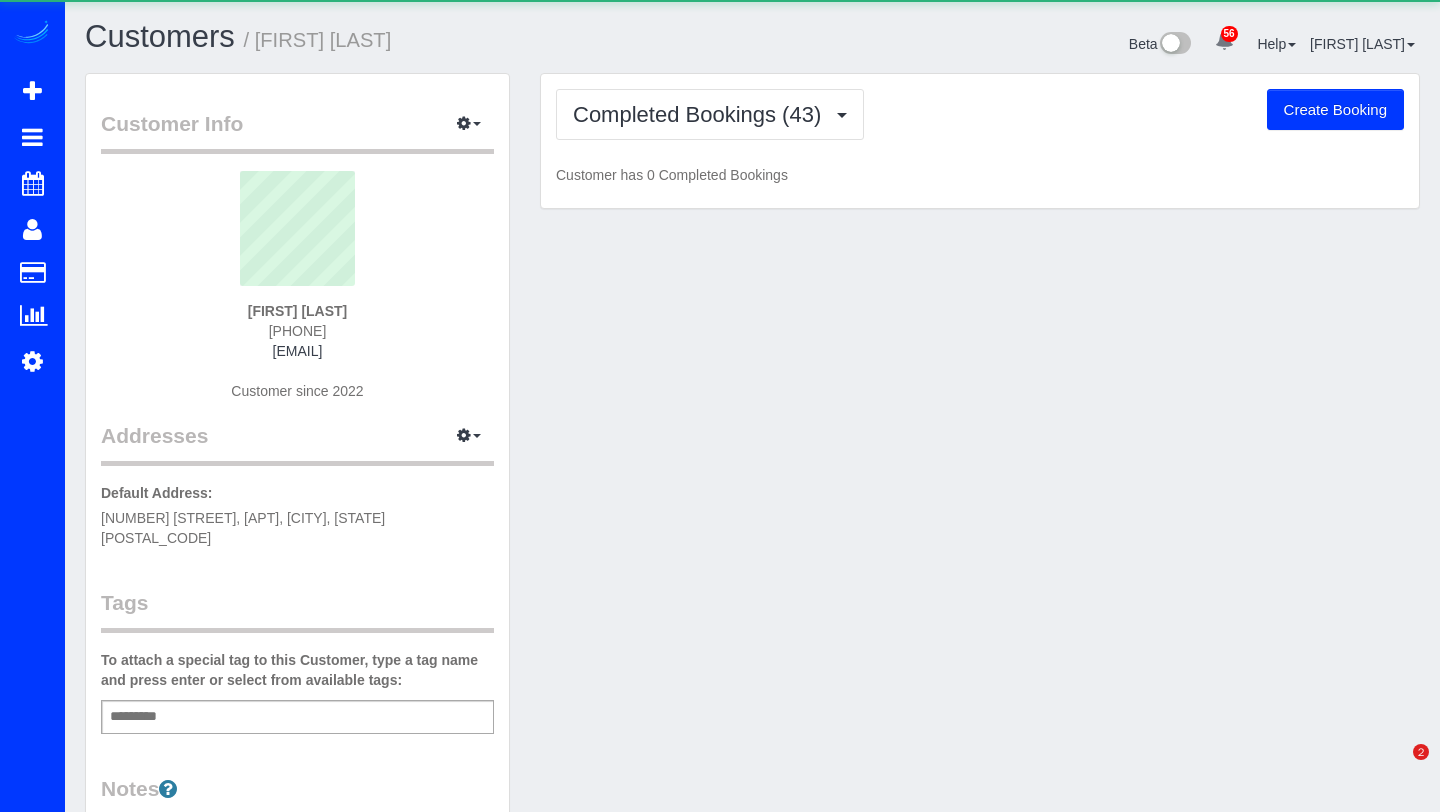 scroll, scrollTop: 0, scrollLeft: 0, axis: both 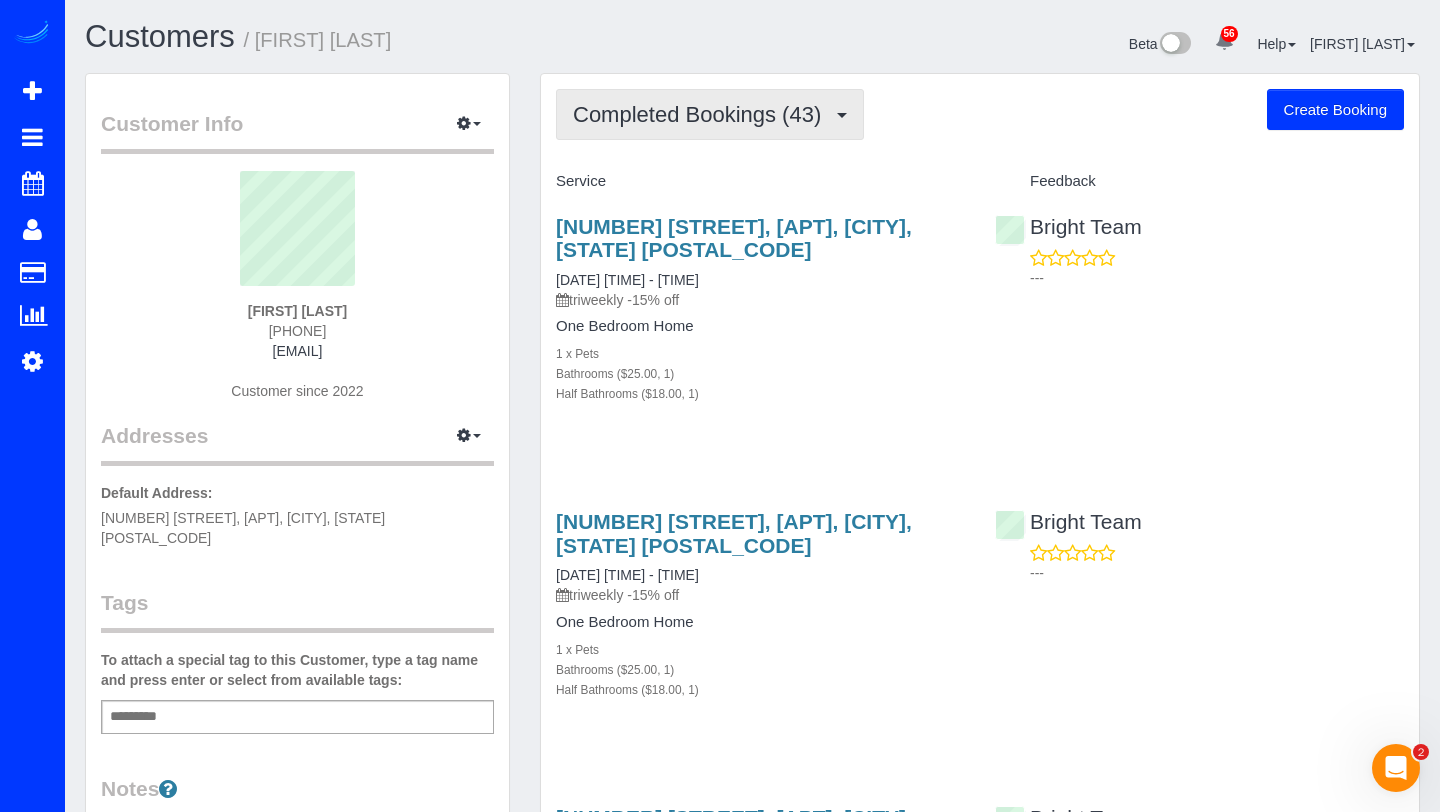click on "Completed Bookings (43)" at bounding box center (702, 114) 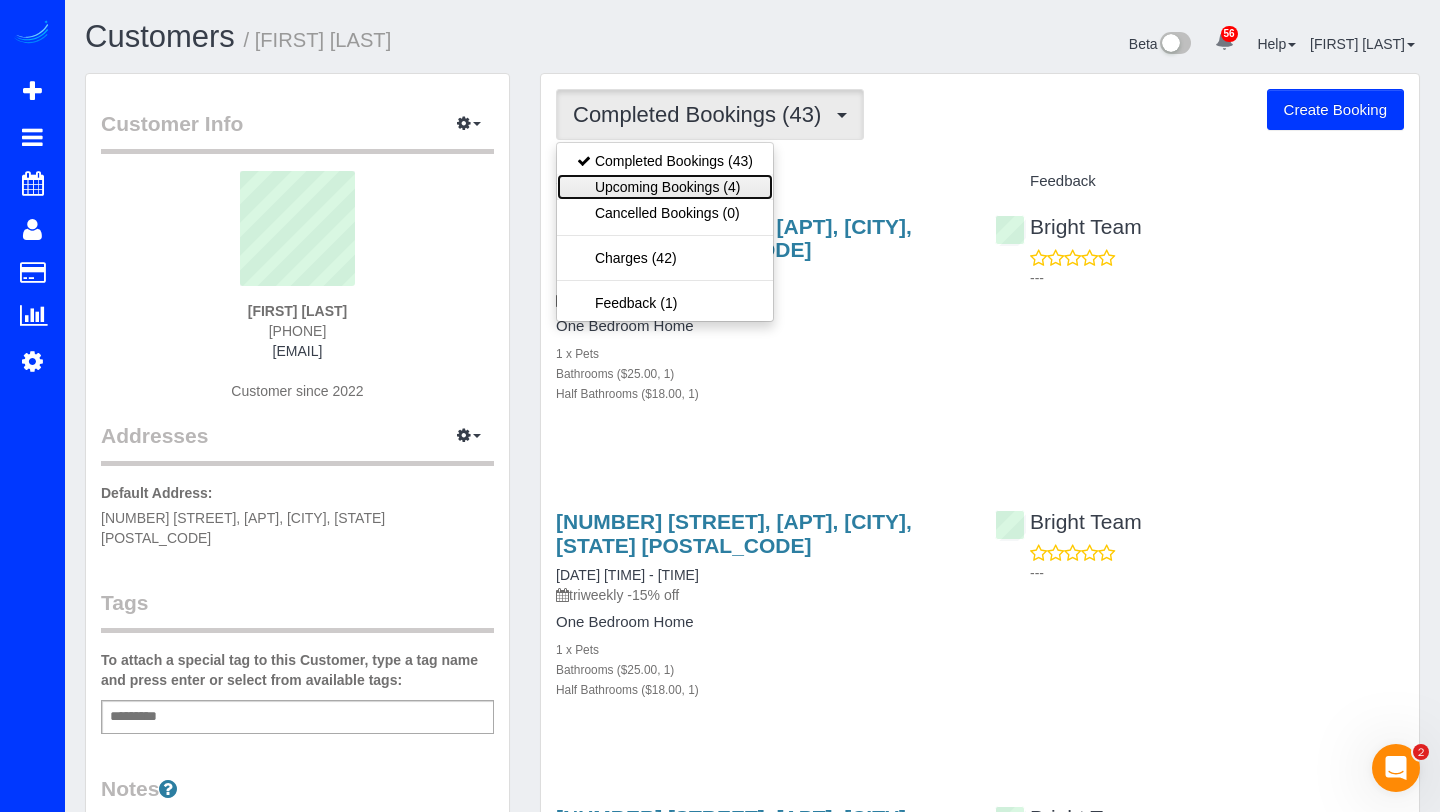 click on "Upcoming Bookings (4)" at bounding box center (665, 187) 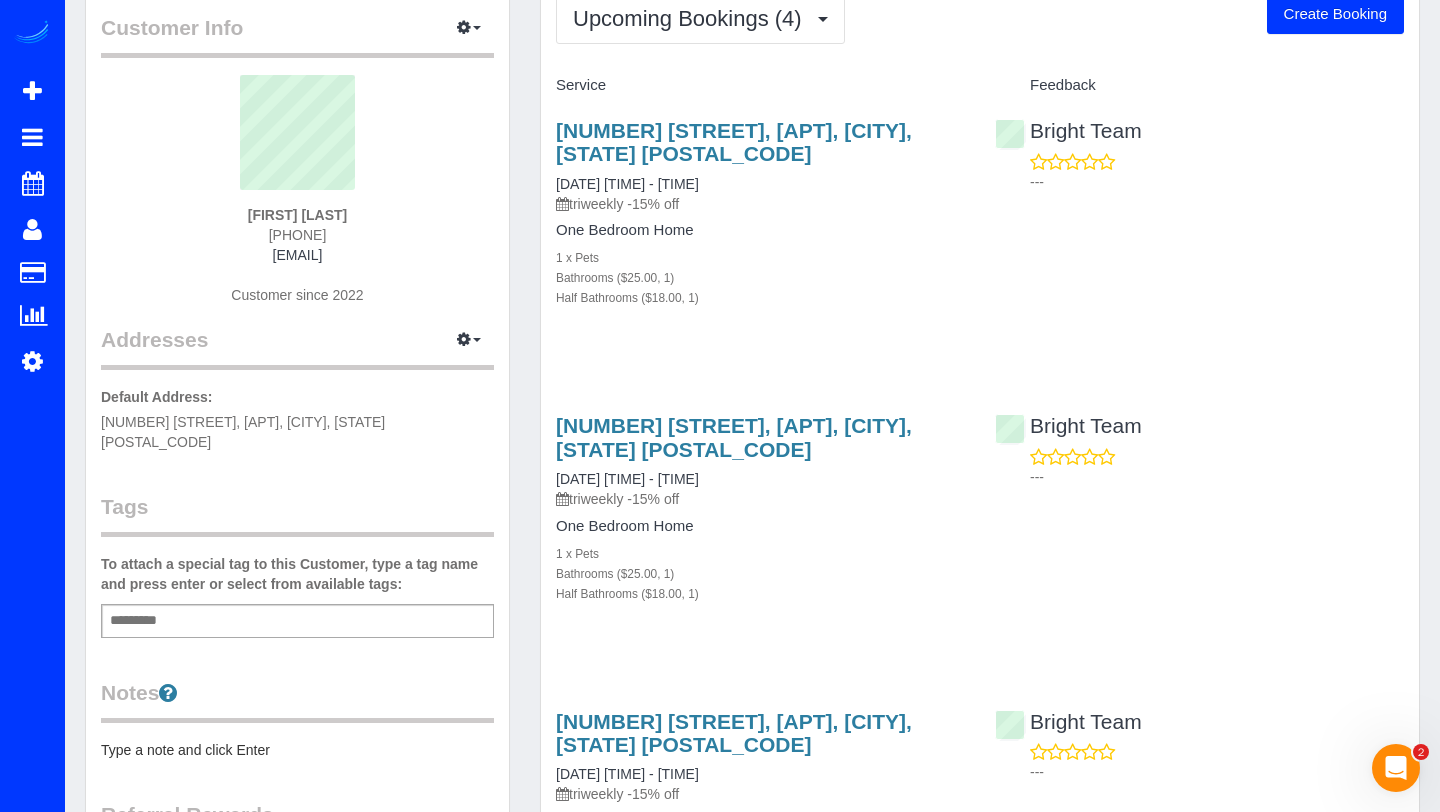 scroll, scrollTop: 0, scrollLeft: 0, axis: both 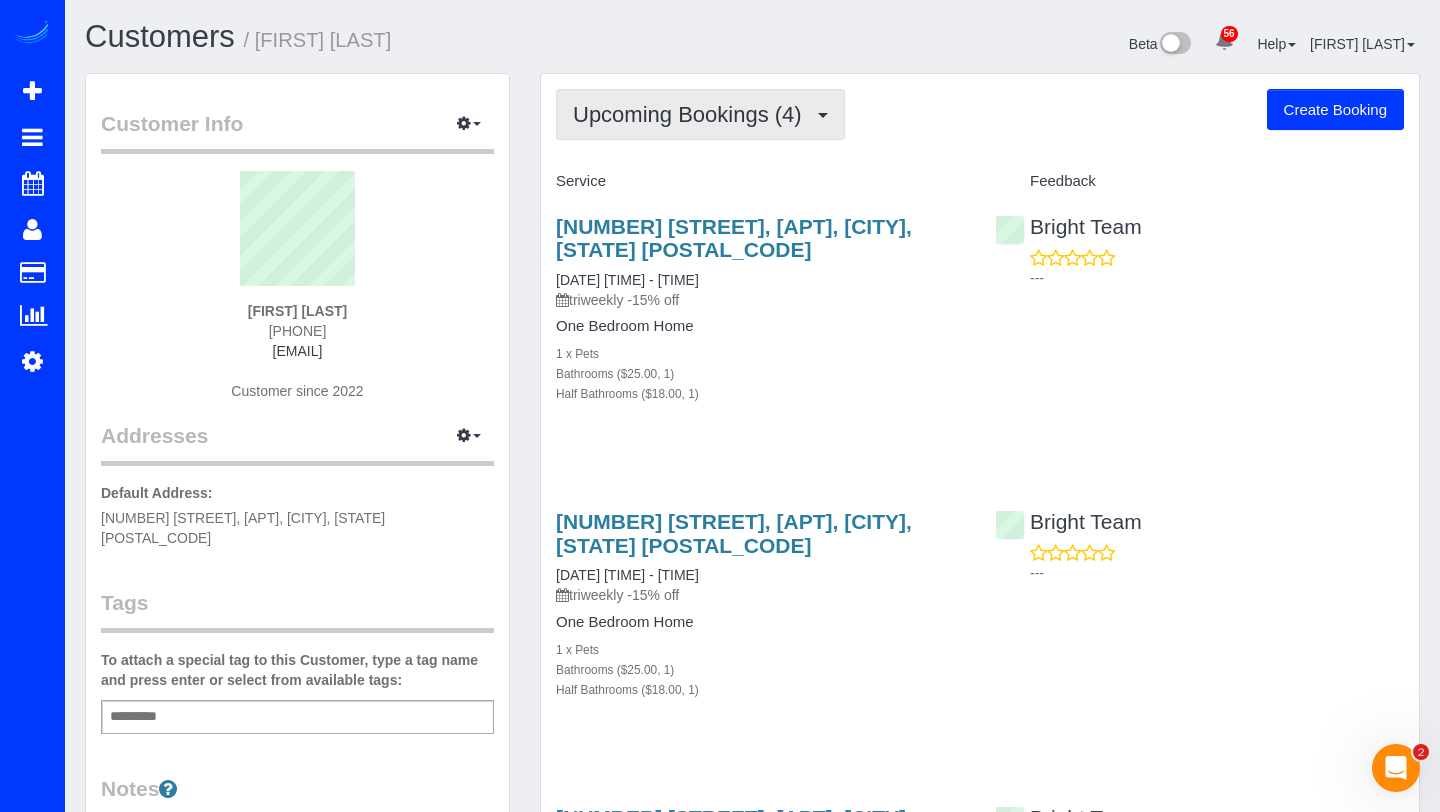 click on "Upcoming Bookings (4)" at bounding box center (700, 114) 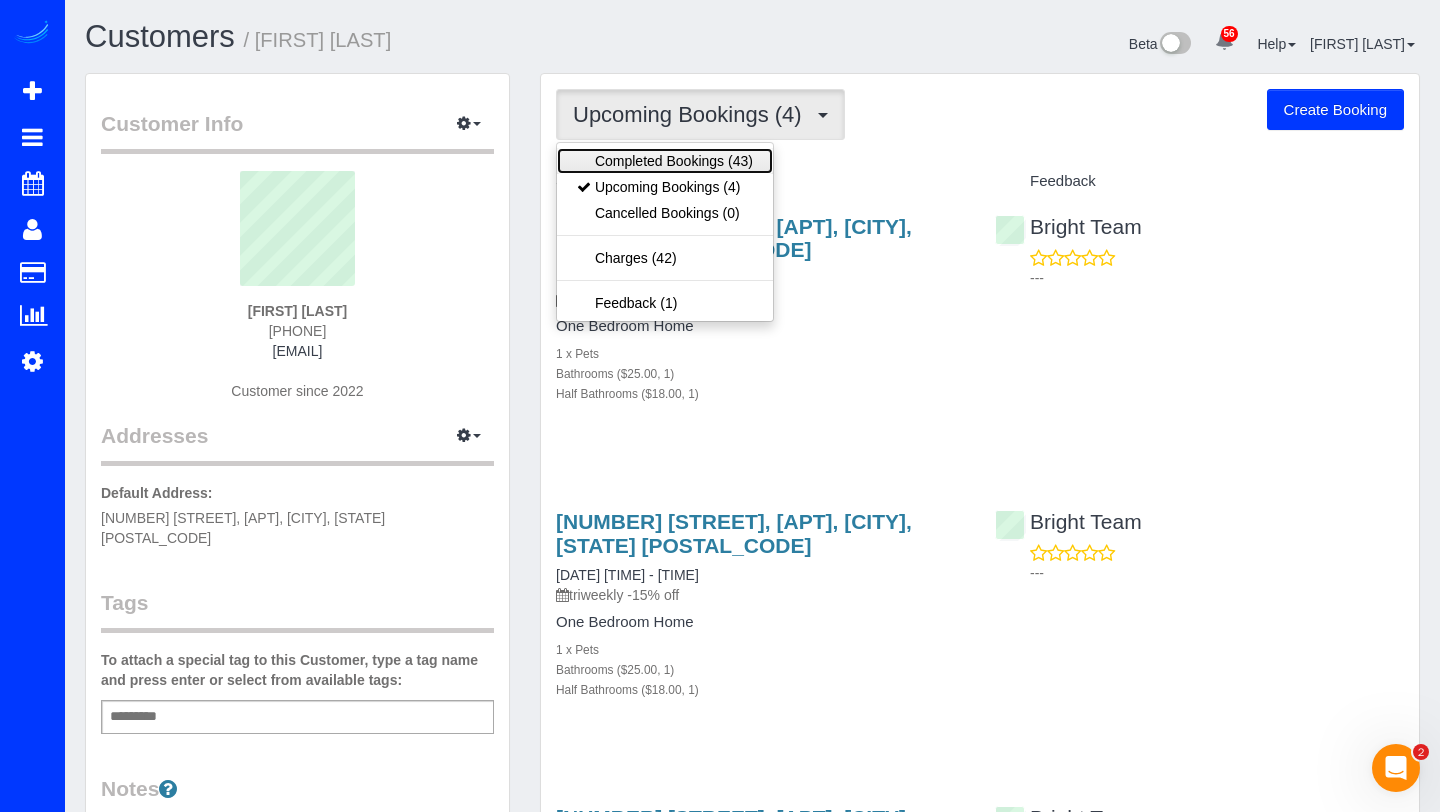 click on "Completed Bookings (43)" at bounding box center (665, 161) 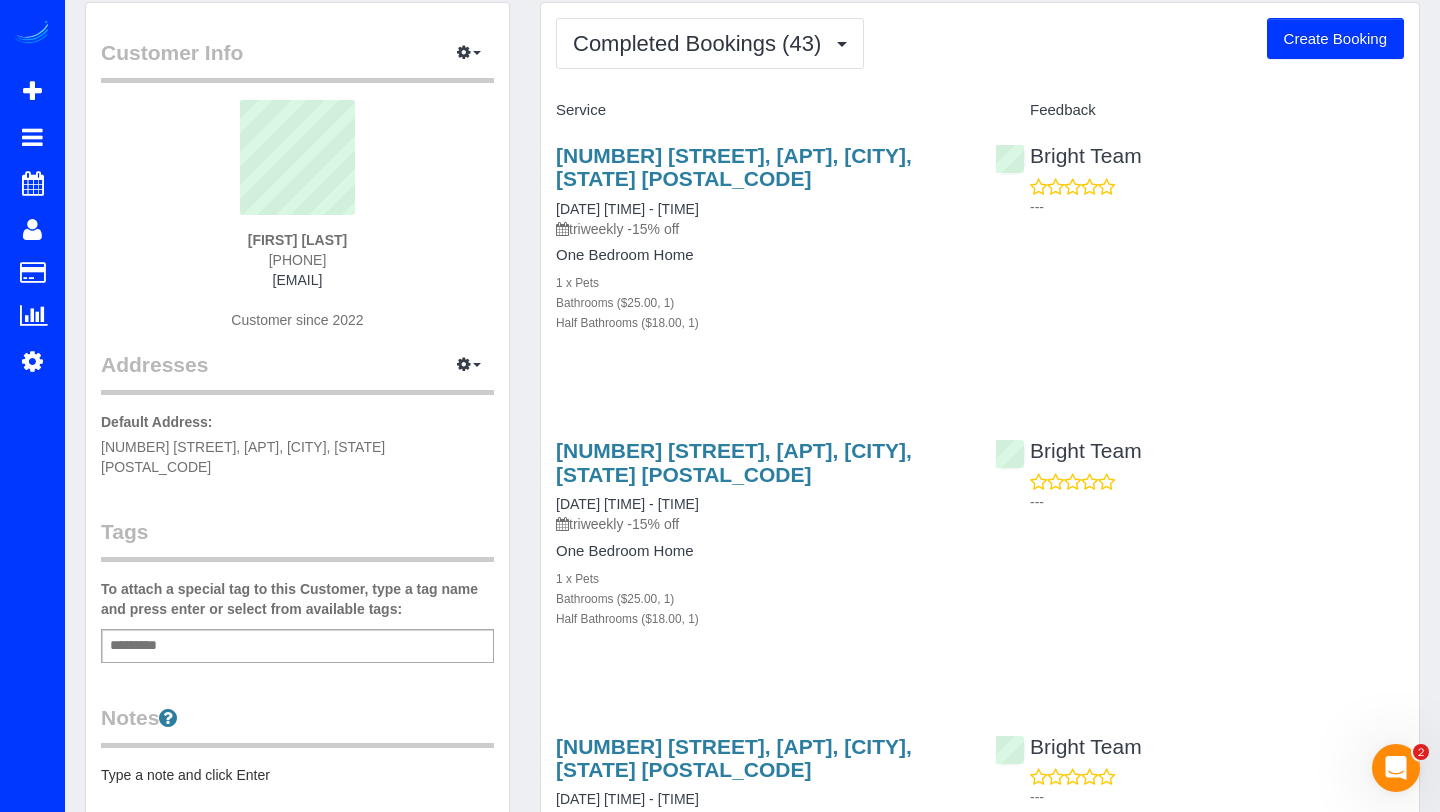 scroll, scrollTop: 0, scrollLeft: 0, axis: both 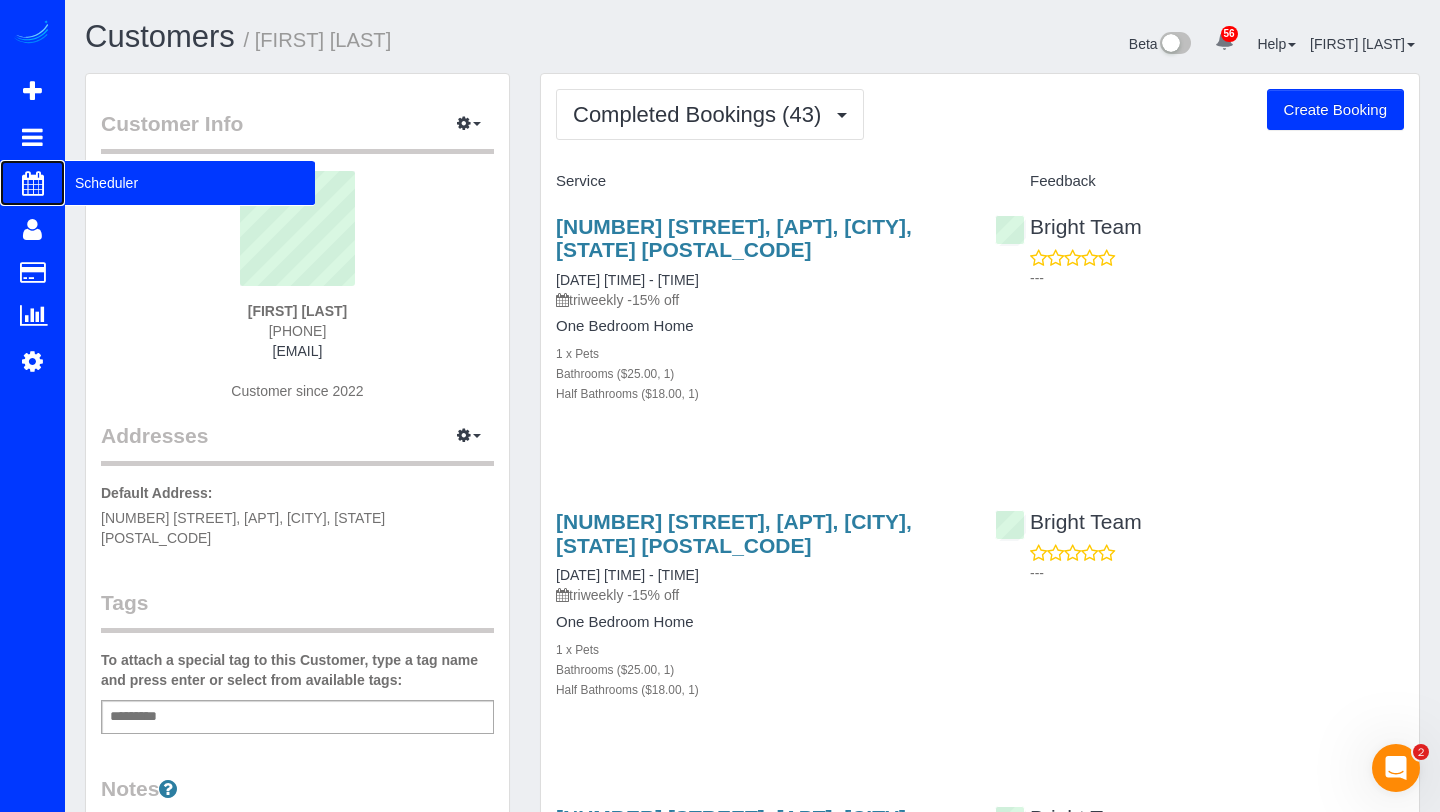 click on "Scheduler" at bounding box center [190, 183] 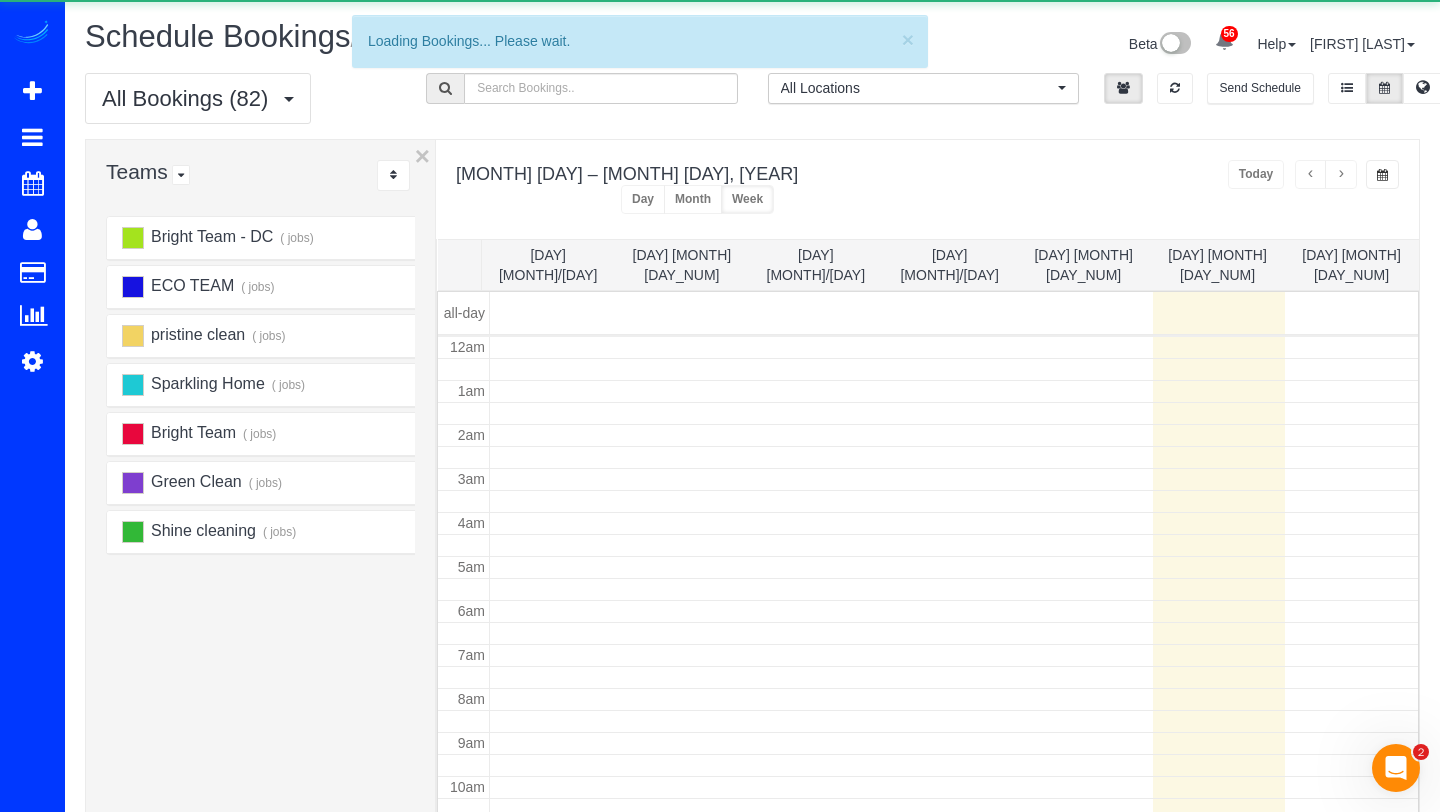scroll, scrollTop: 265, scrollLeft: 0, axis: vertical 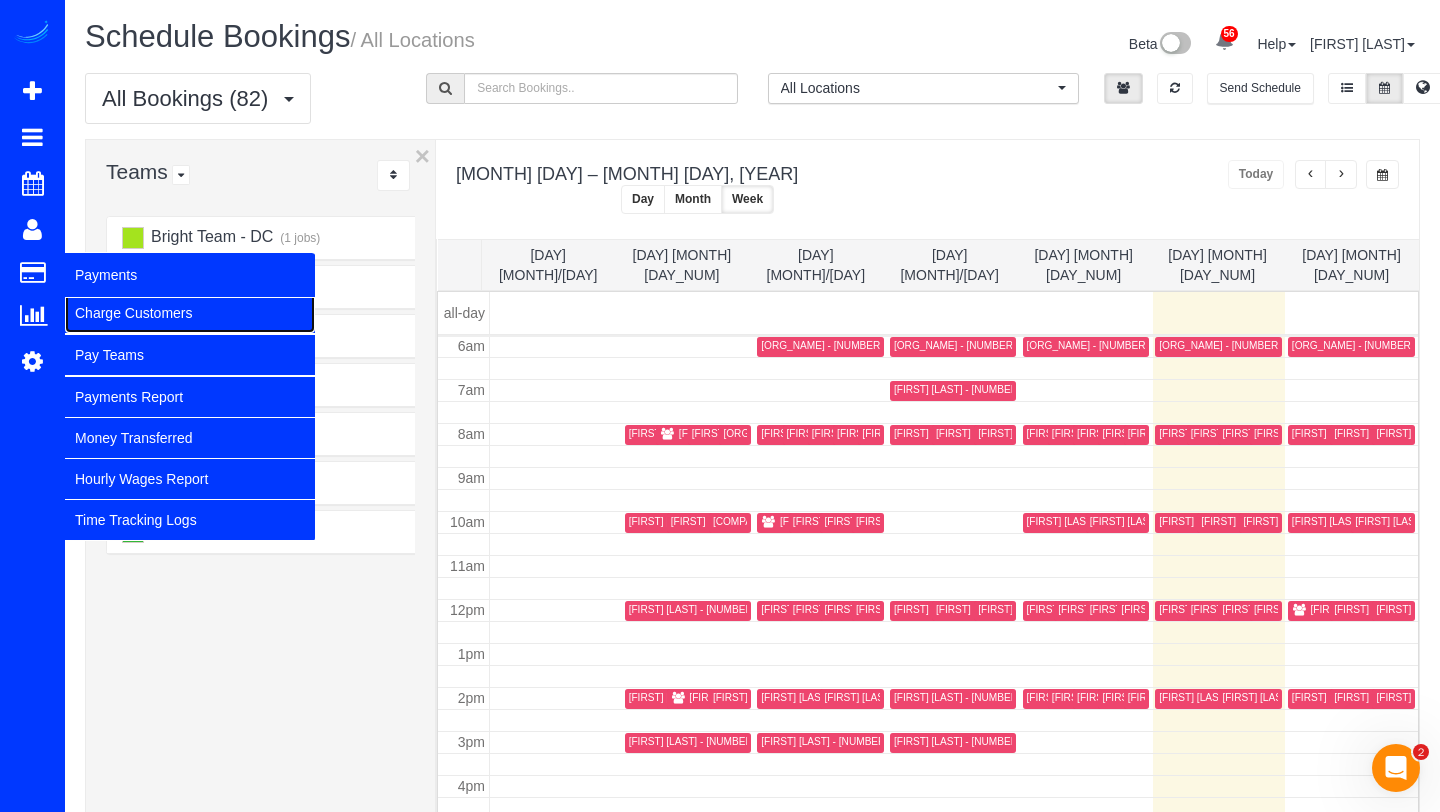 click on "Charge Customers" at bounding box center [190, 313] 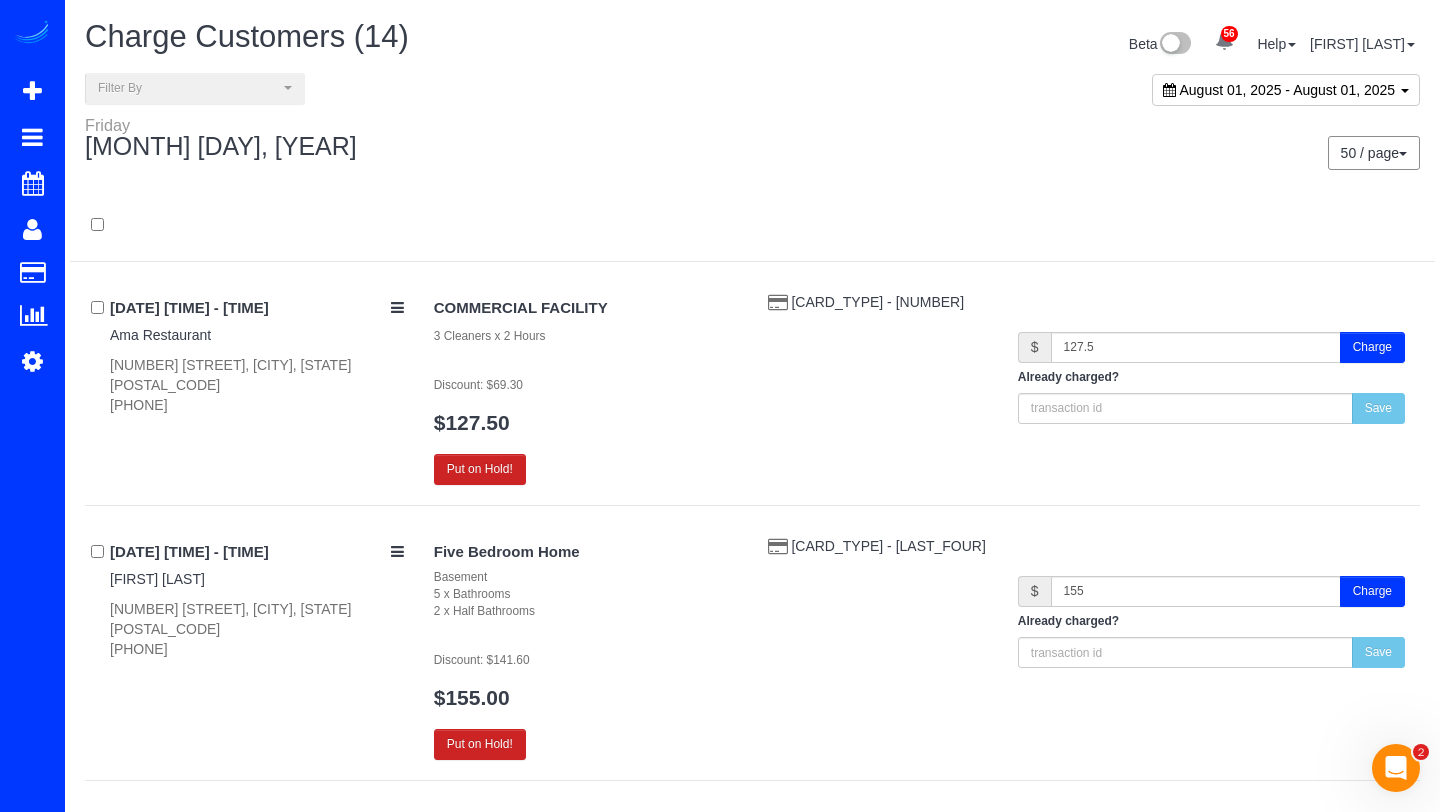 click on "August 01, 2025 - August 01, 2025" at bounding box center (1286, 90) 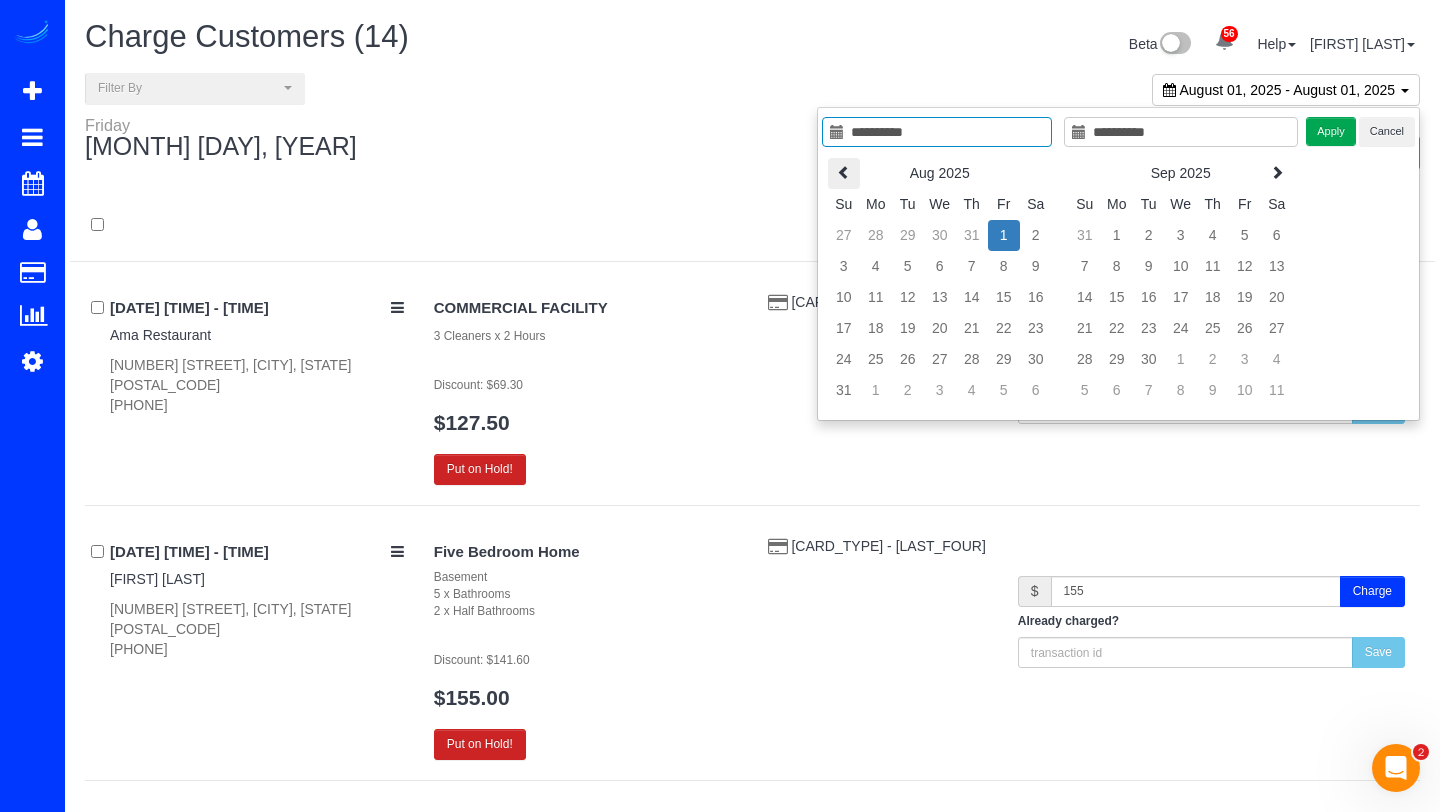 click at bounding box center (844, 173) 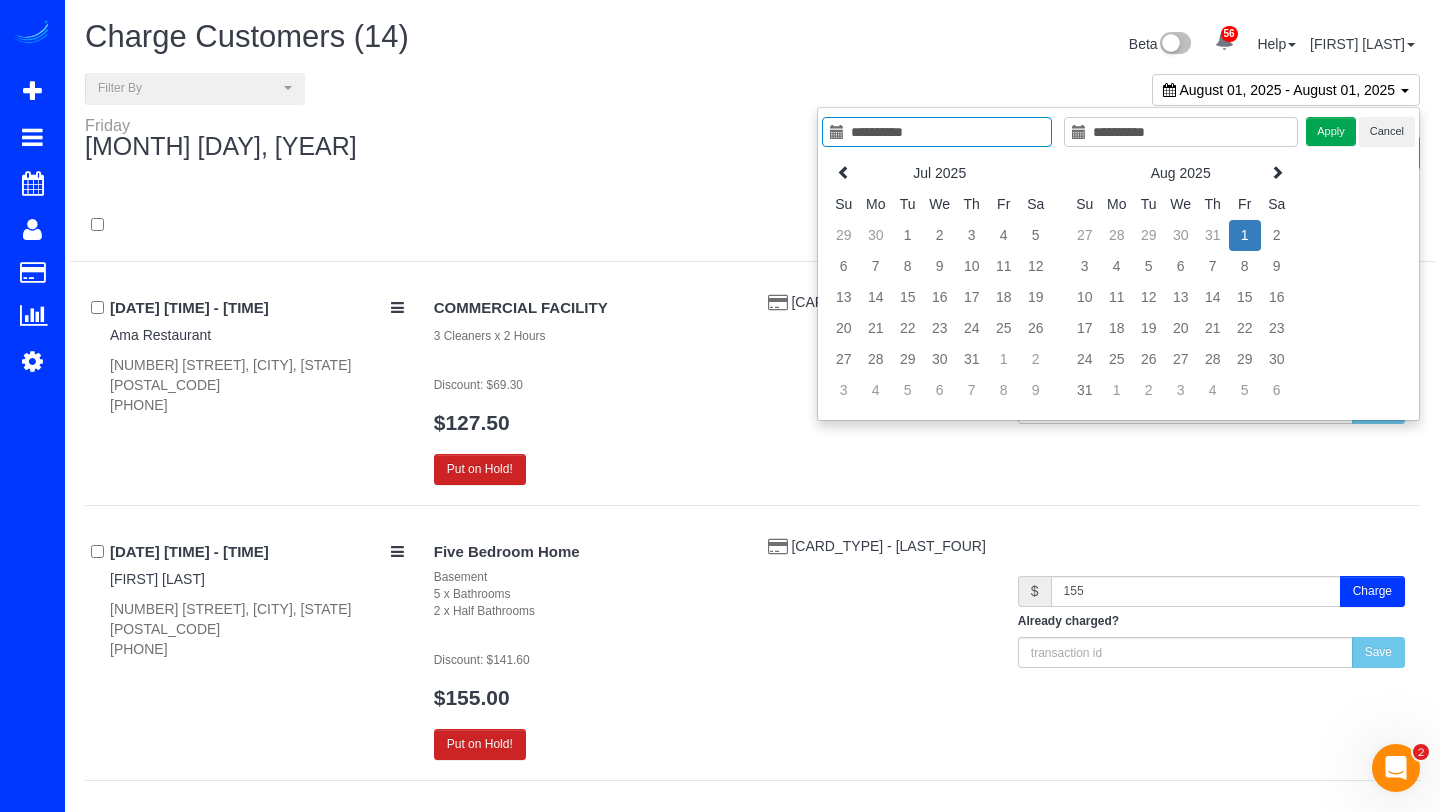 click at bounding box center (844, 173) 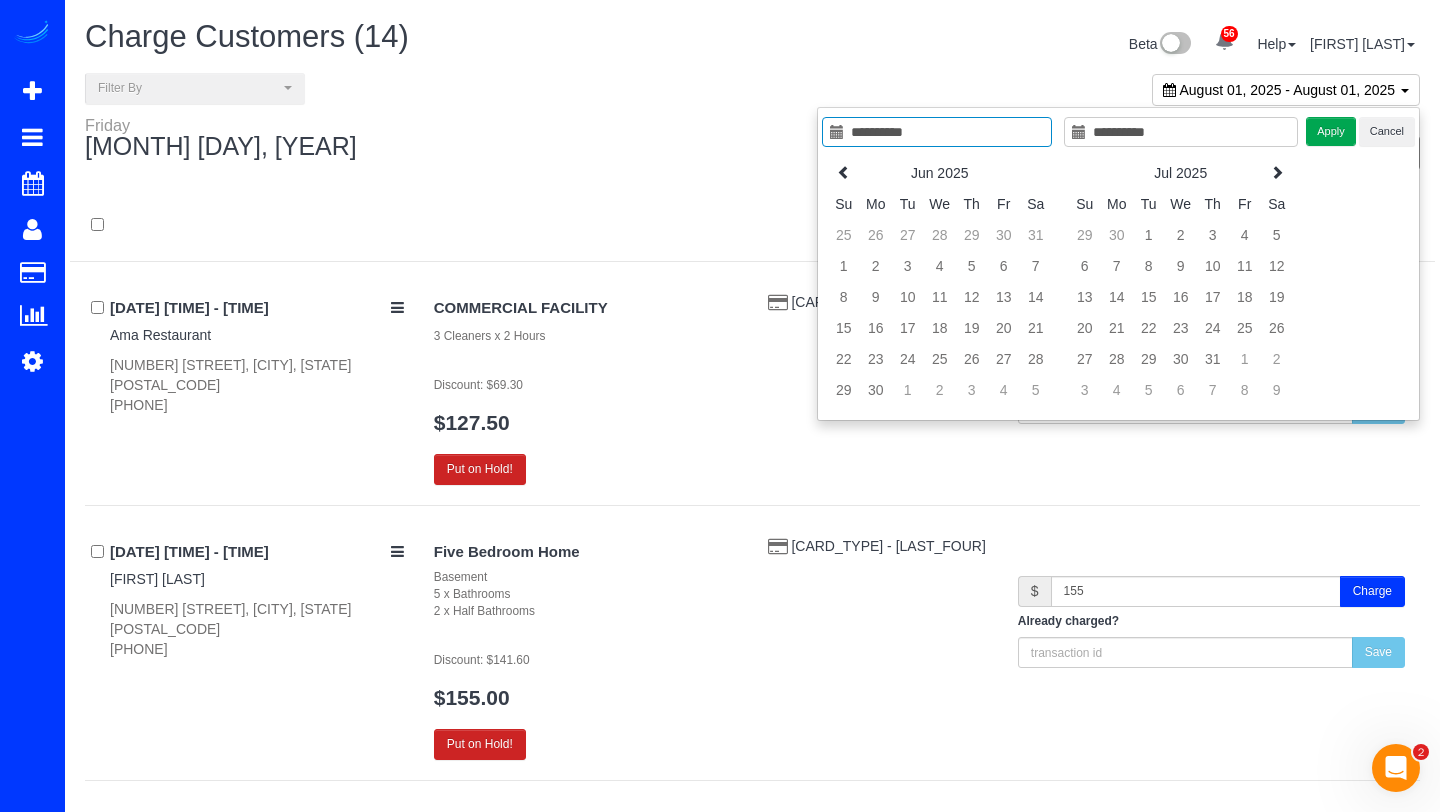 click at bounding box center [844, 173] 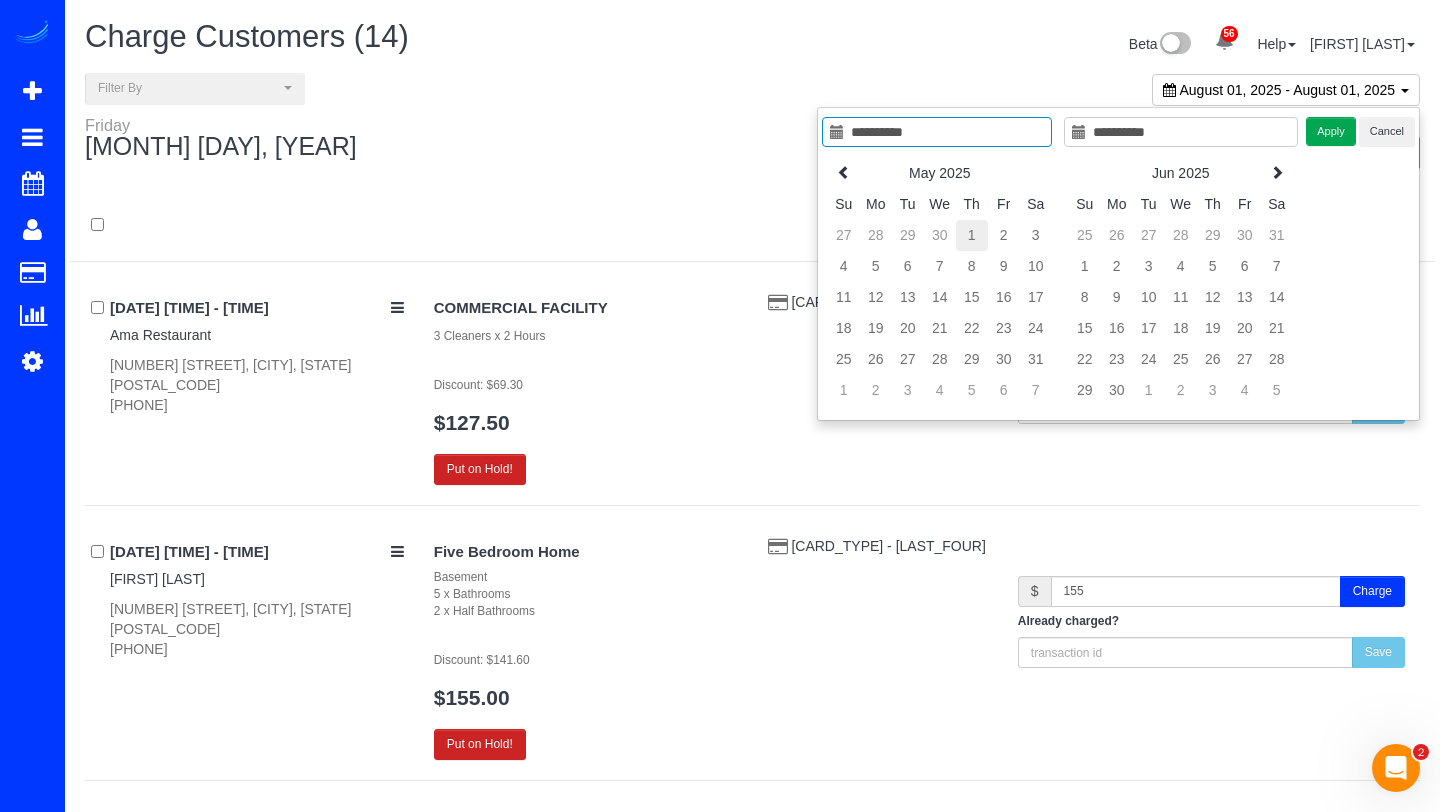 type on "**********" 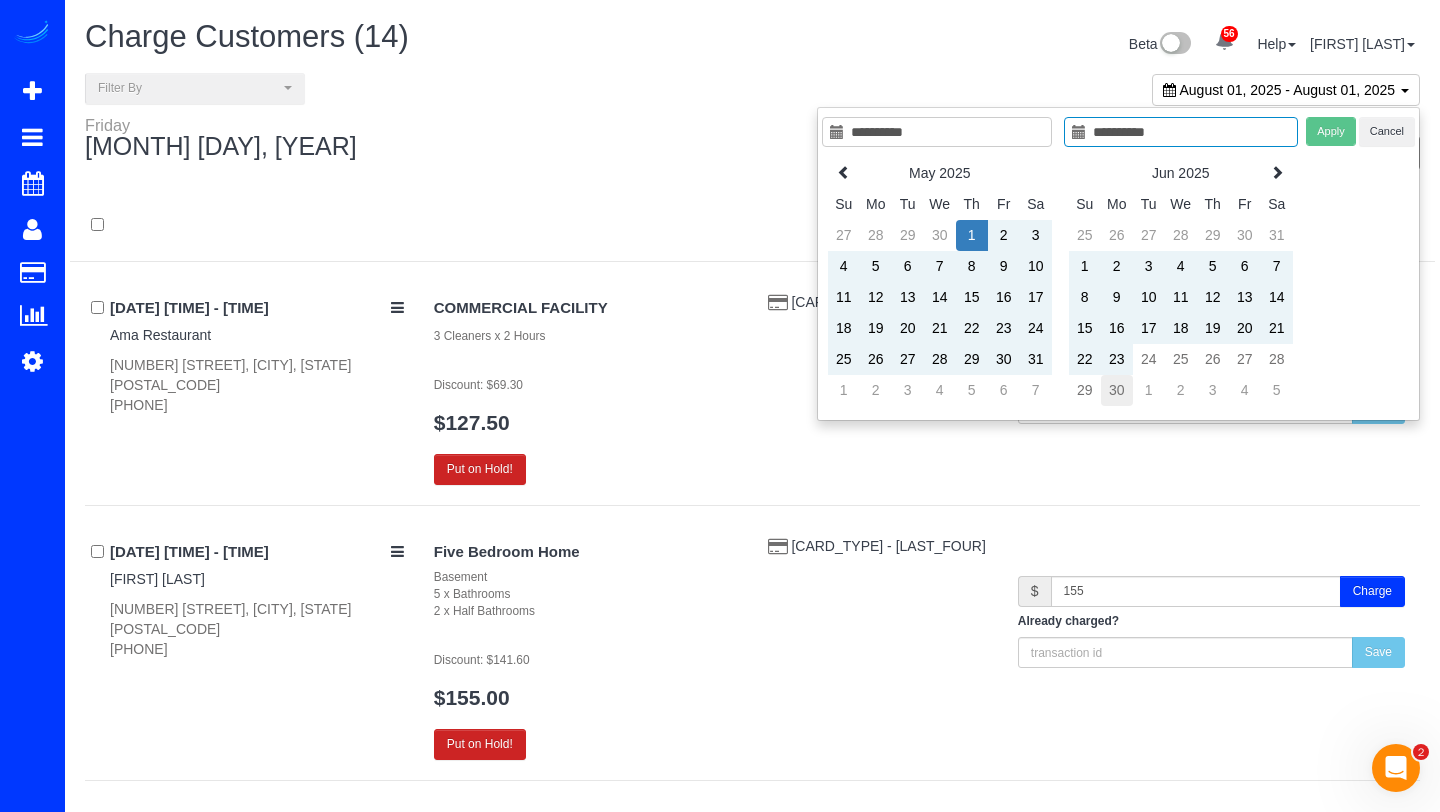 type on "**********" 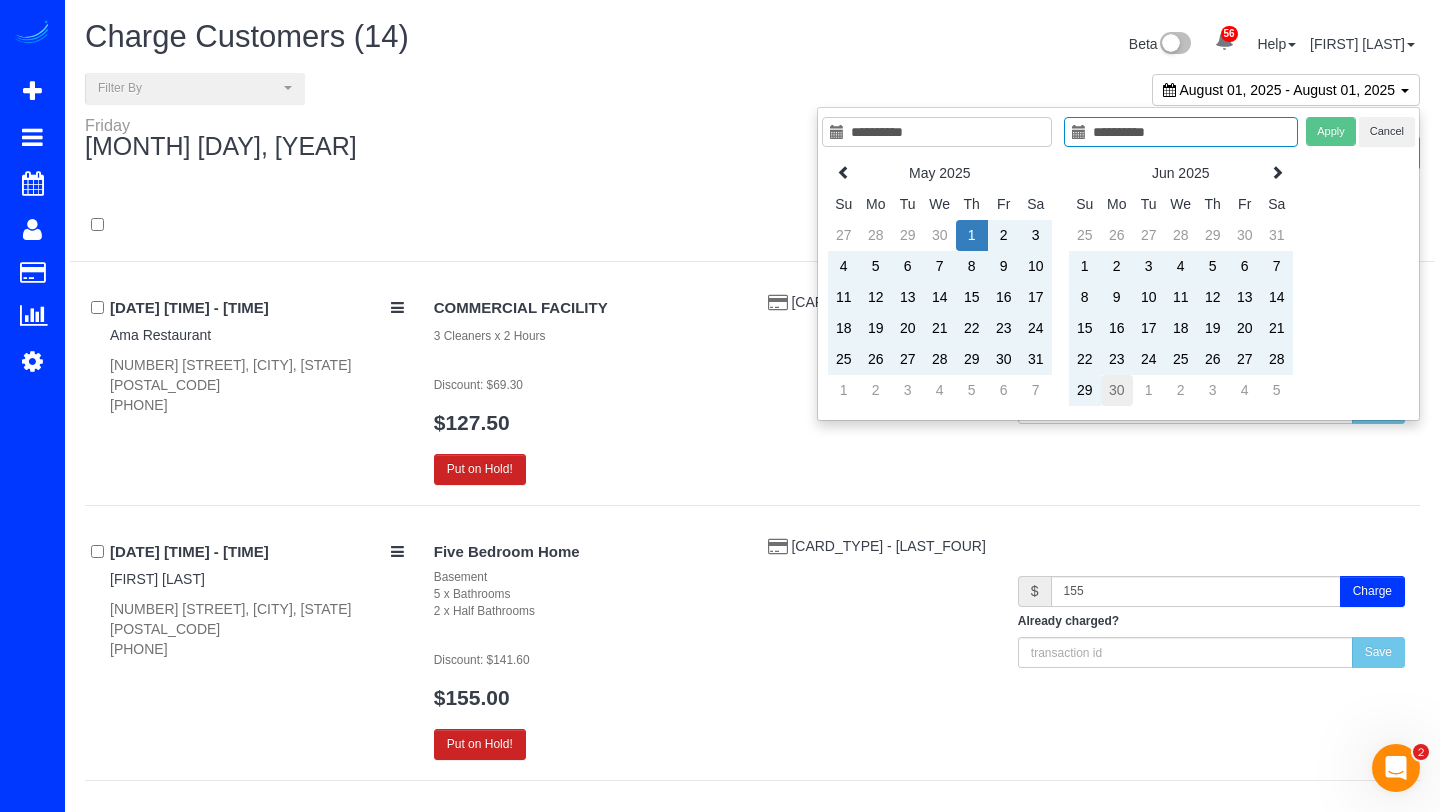 click on "30" at bounding box center (1117, 390) 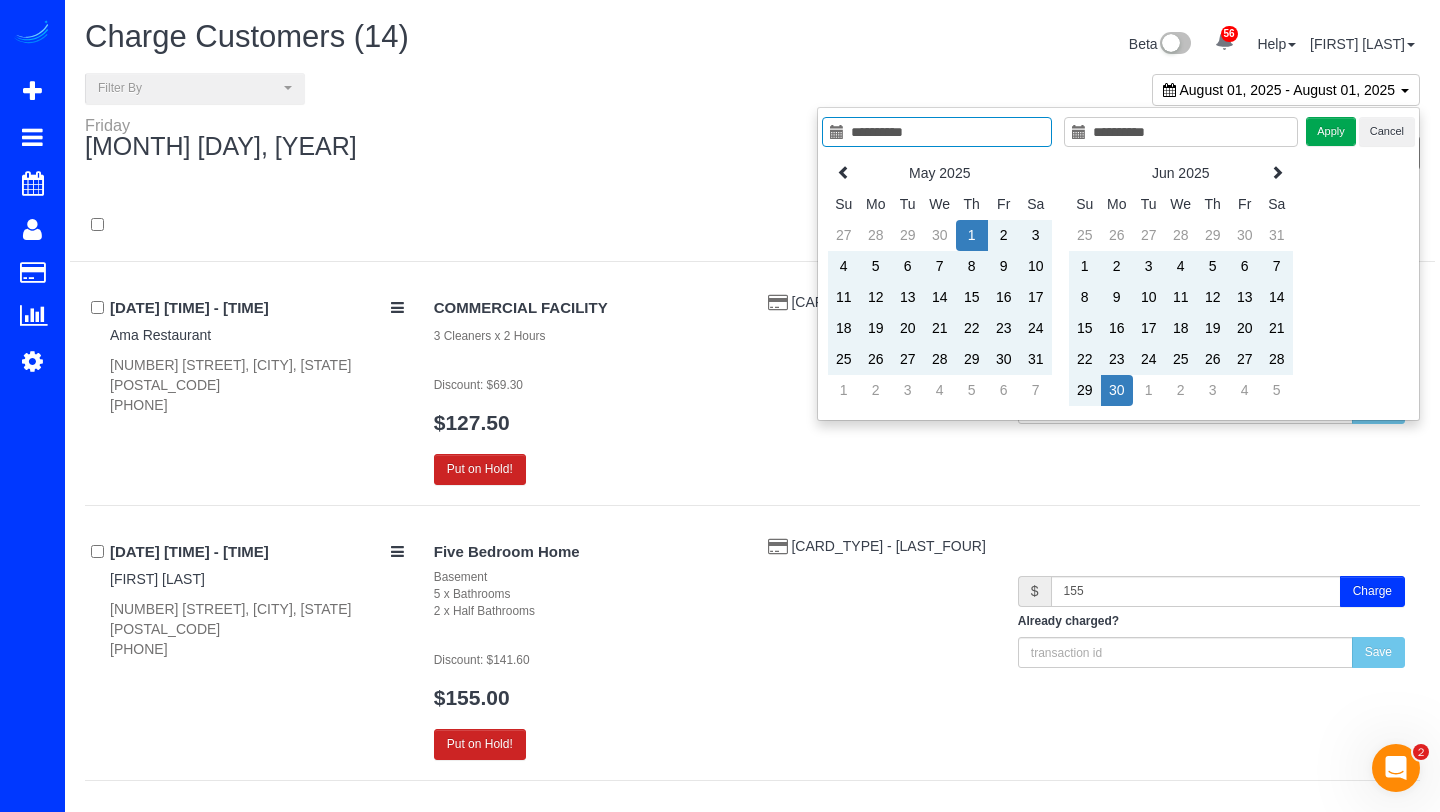 type on "**********" 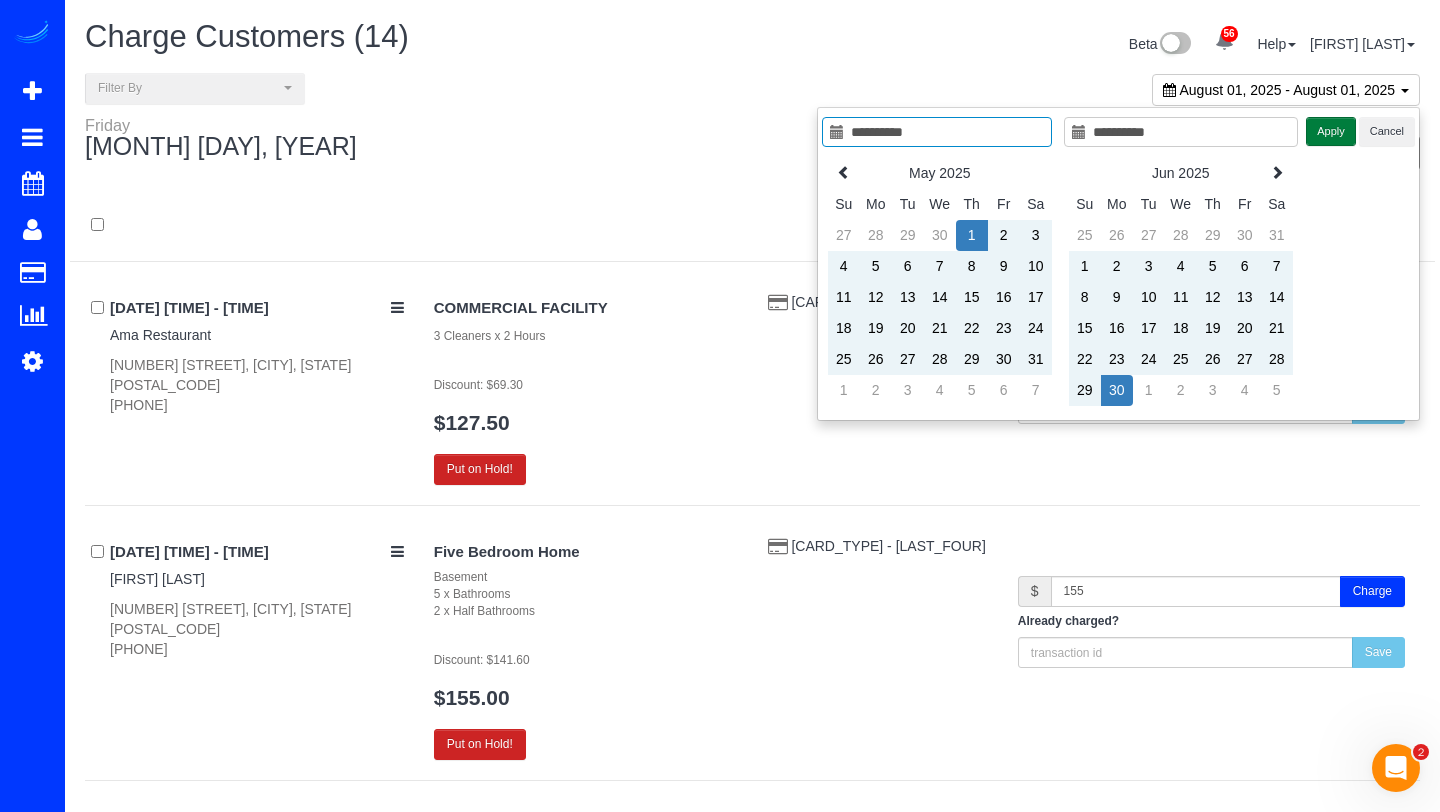 click on "Apply" at bounding box center [1331, 131] 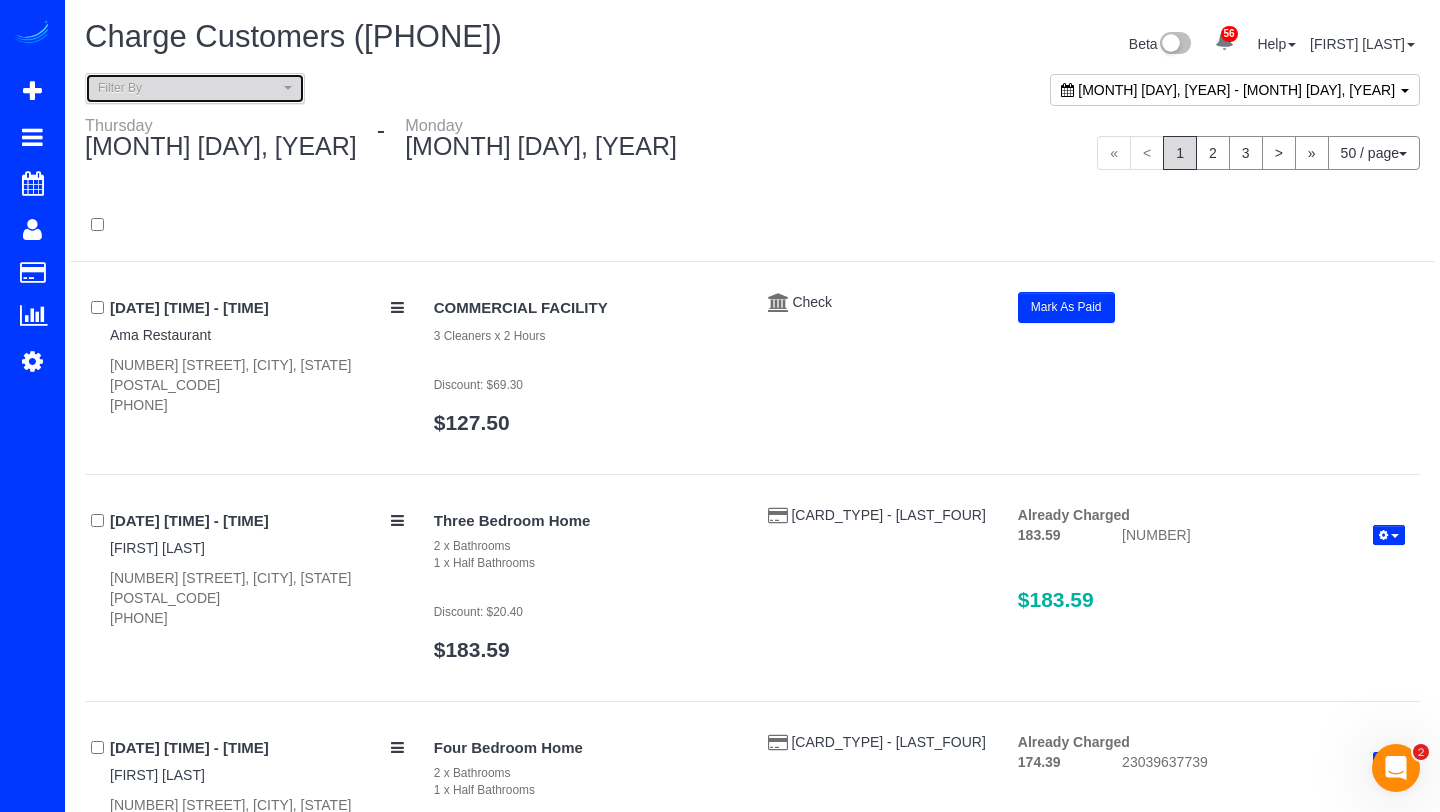 click on "Filter By" at bounding box center [195, 88] 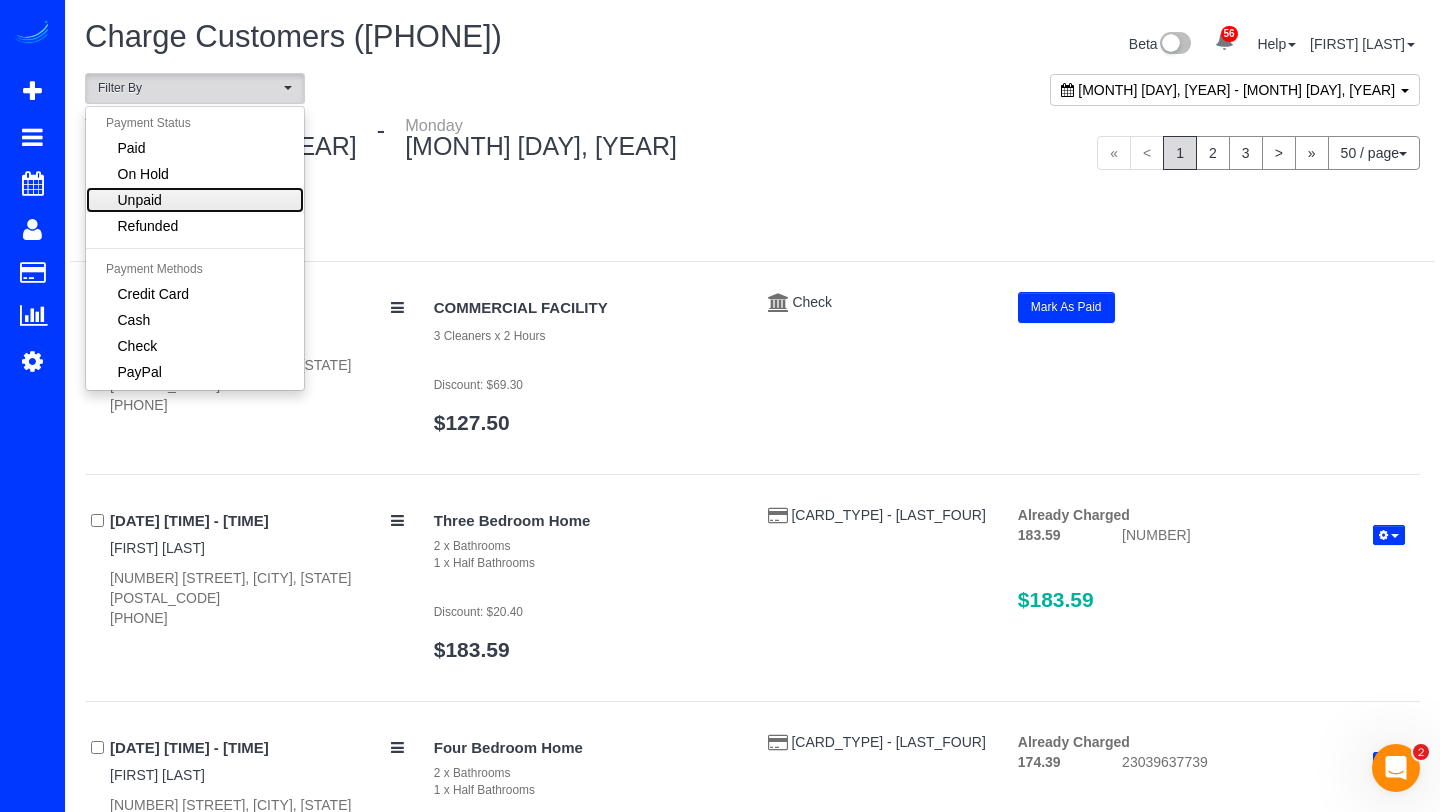 click on "Unpaid" at bounding box center (195, 200) 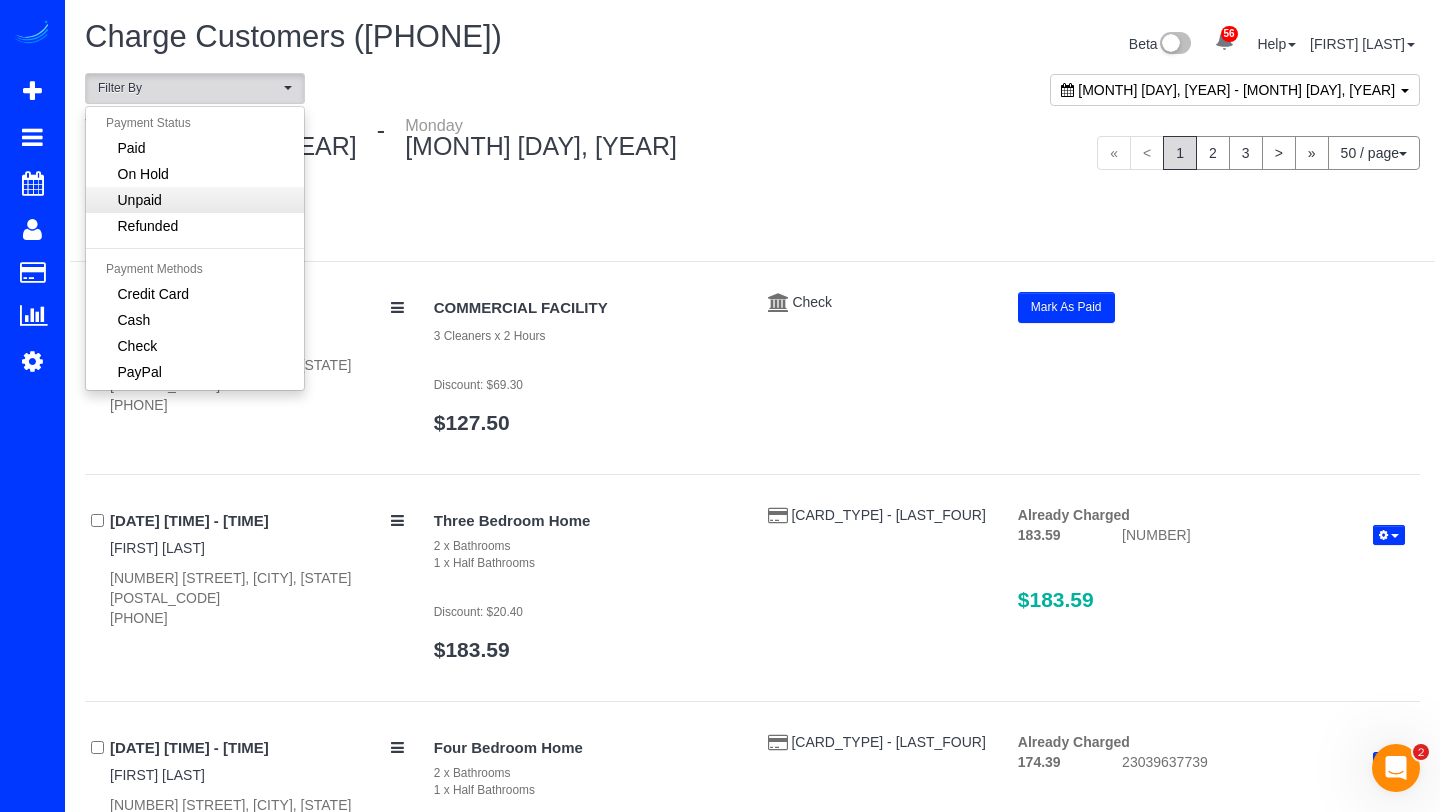 select on "******" 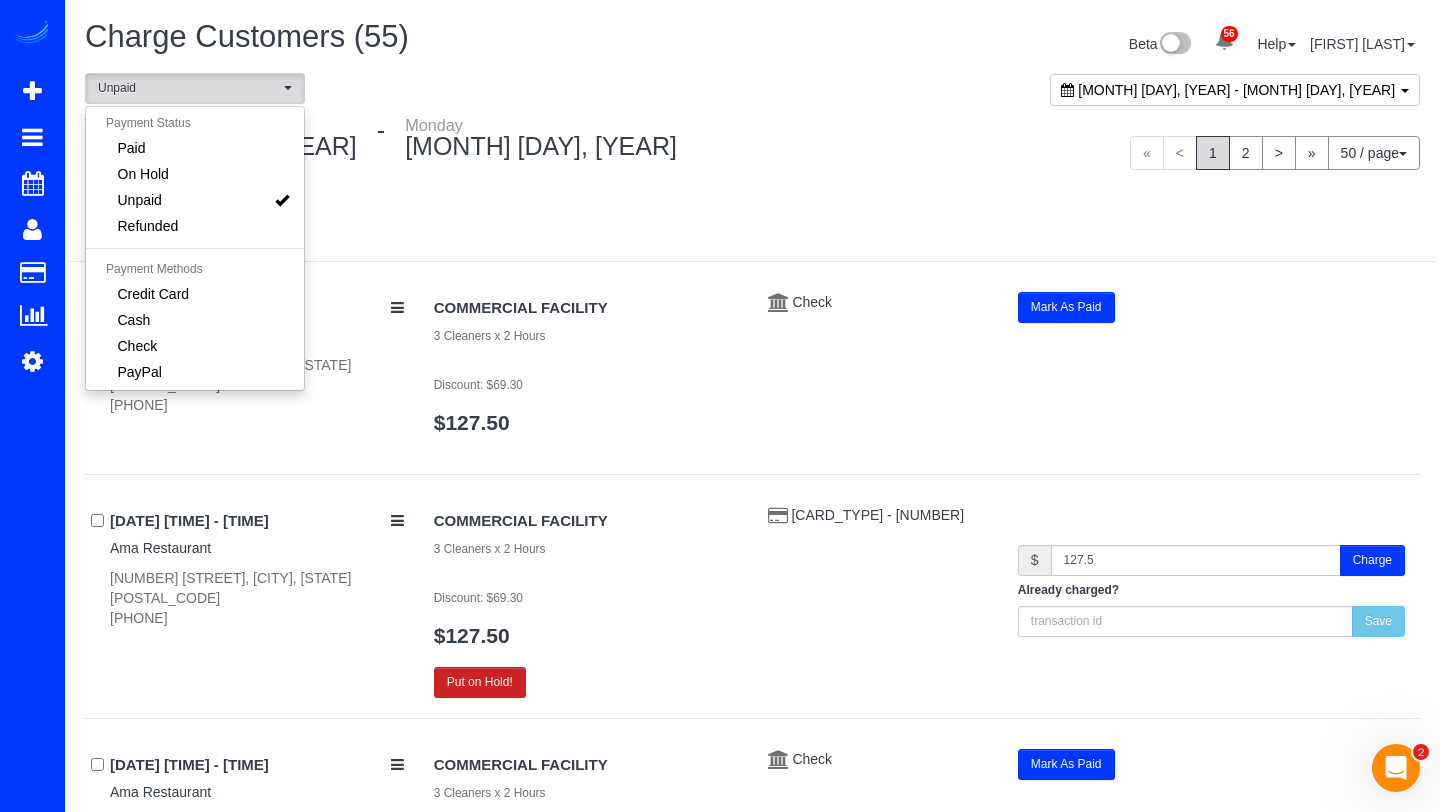 click at bounding box center (752, 236) 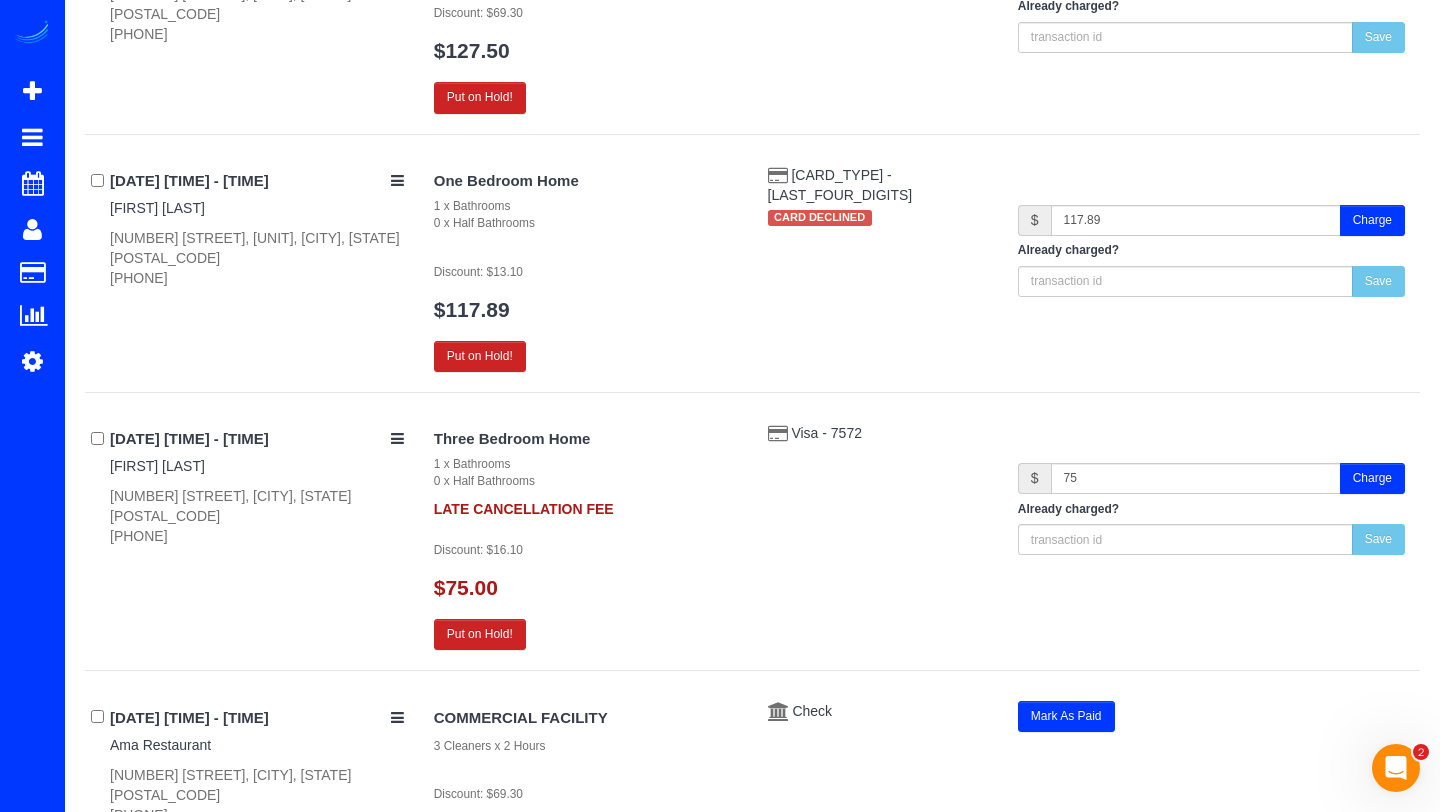 scroll, scrollTop: 4060, scrollLeft: 0, axis: vertical 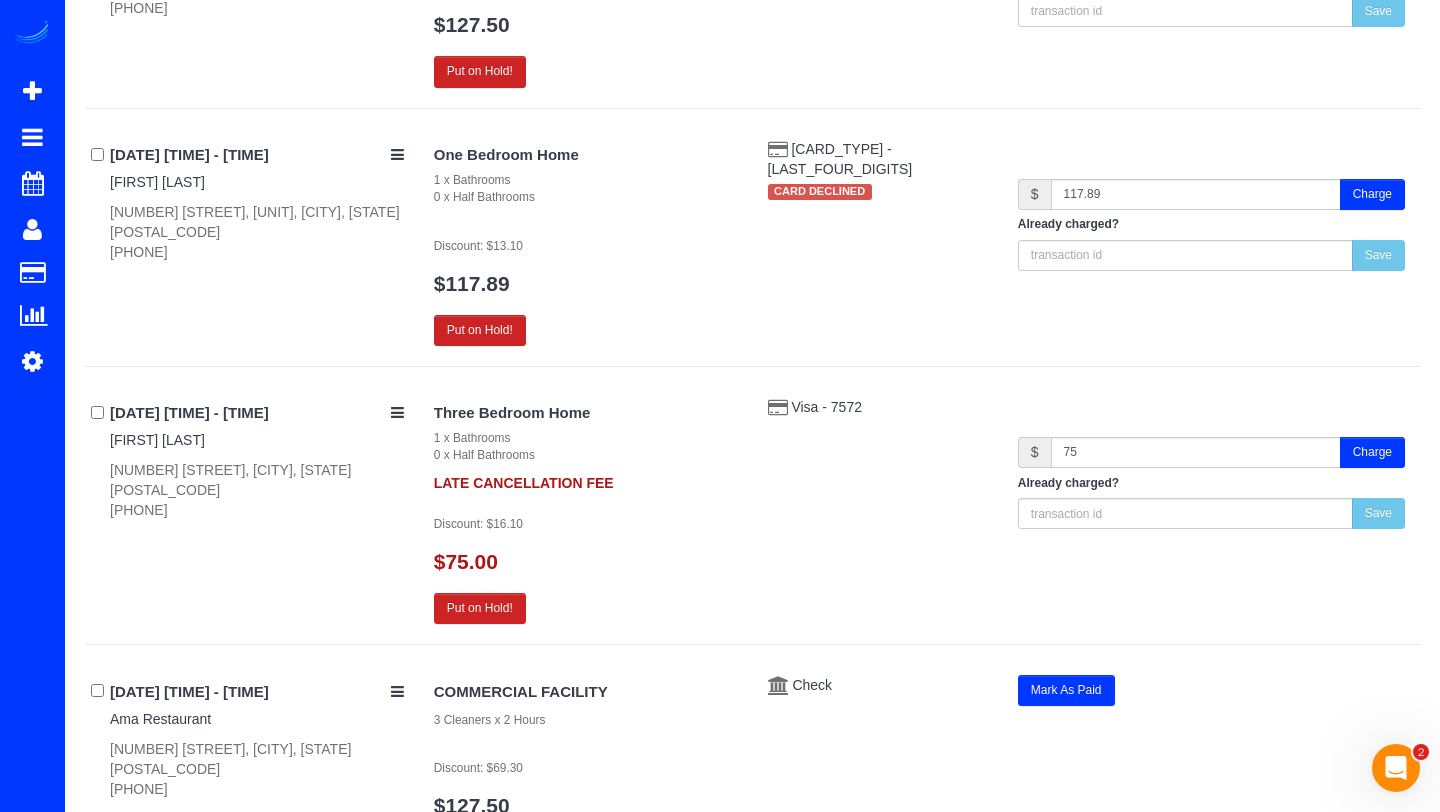 click on "Charge" at bounding box center [1372, 194] 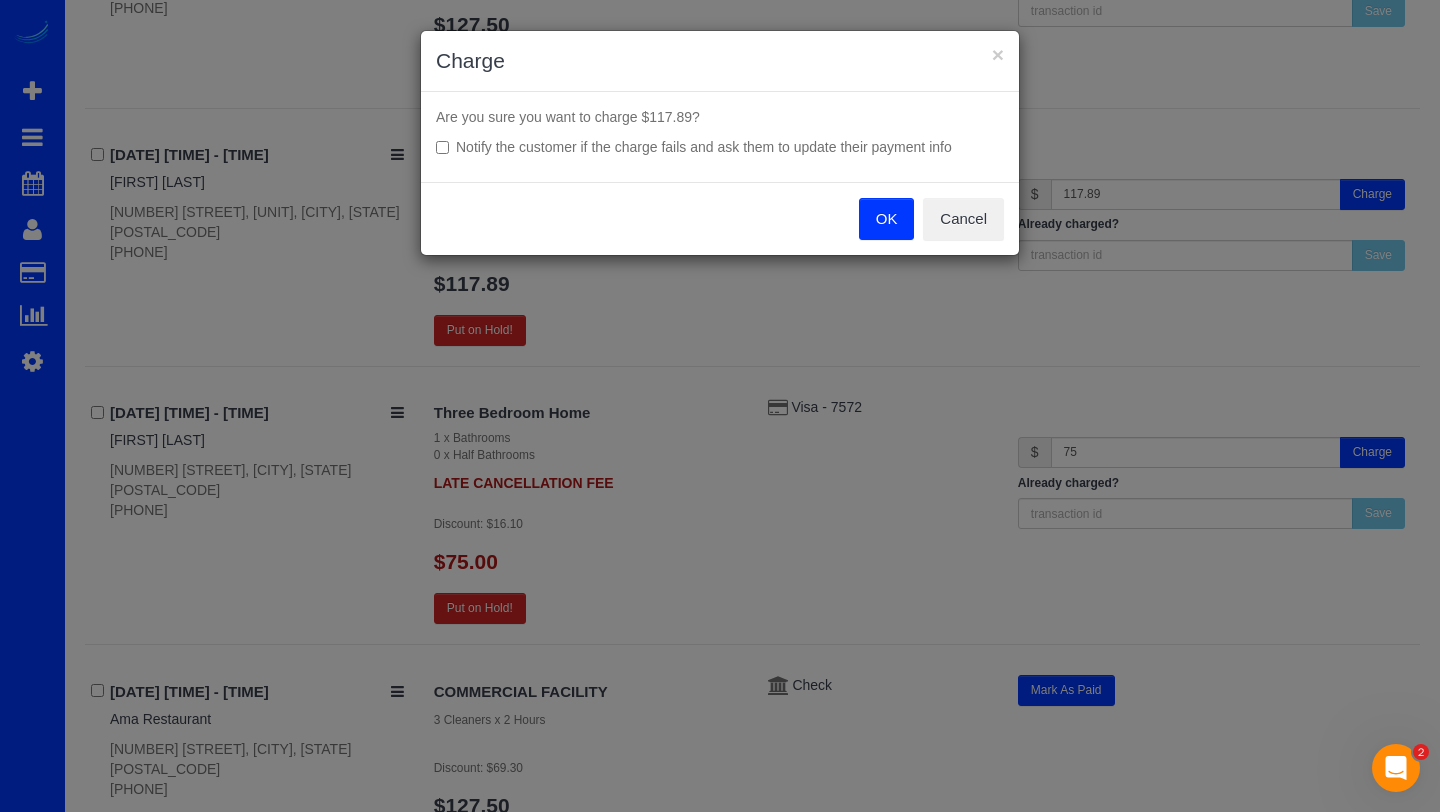 click on "OK" at bounding box center [887, 219] 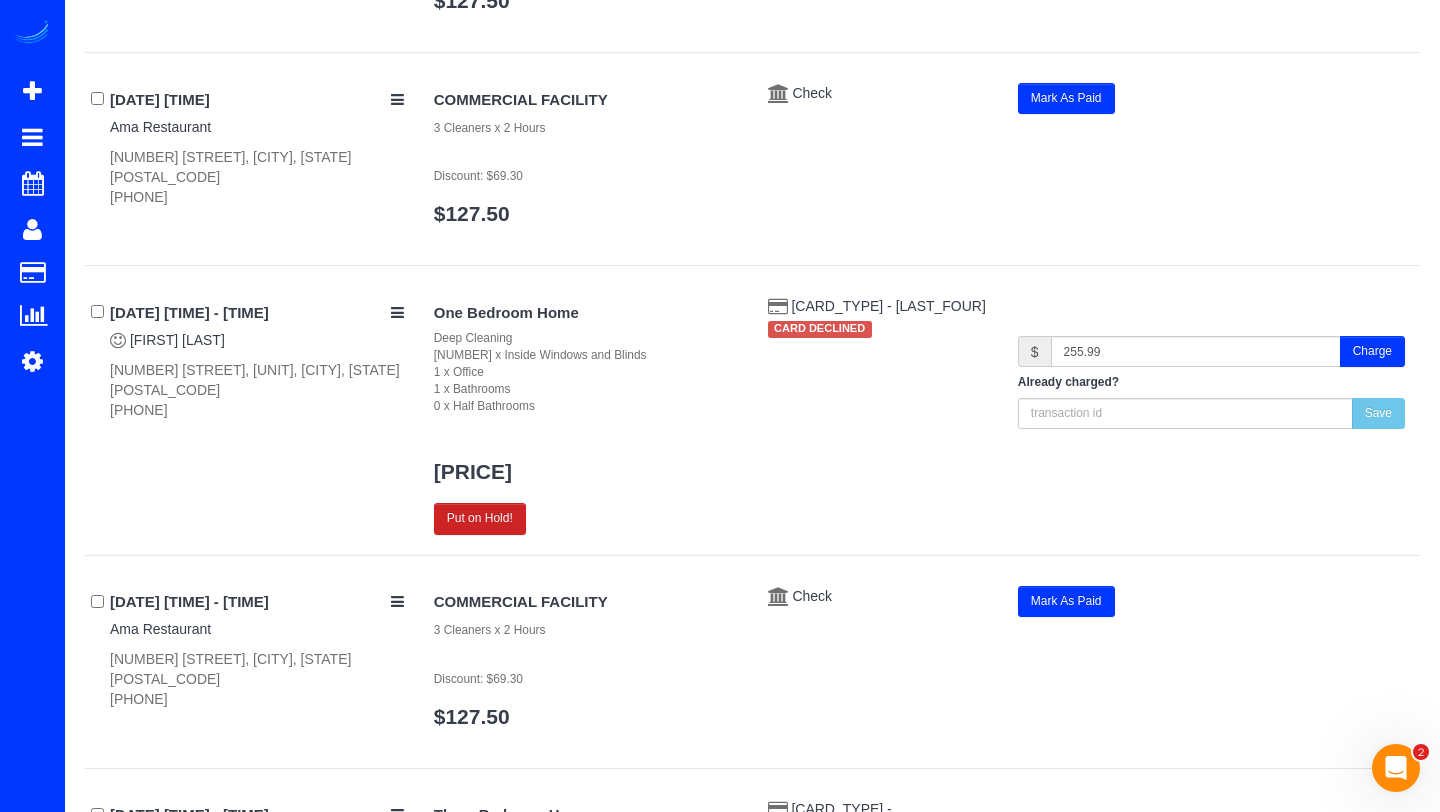 scroll, scrollTop: 5045, scrollLeft: 0, axis: vertical 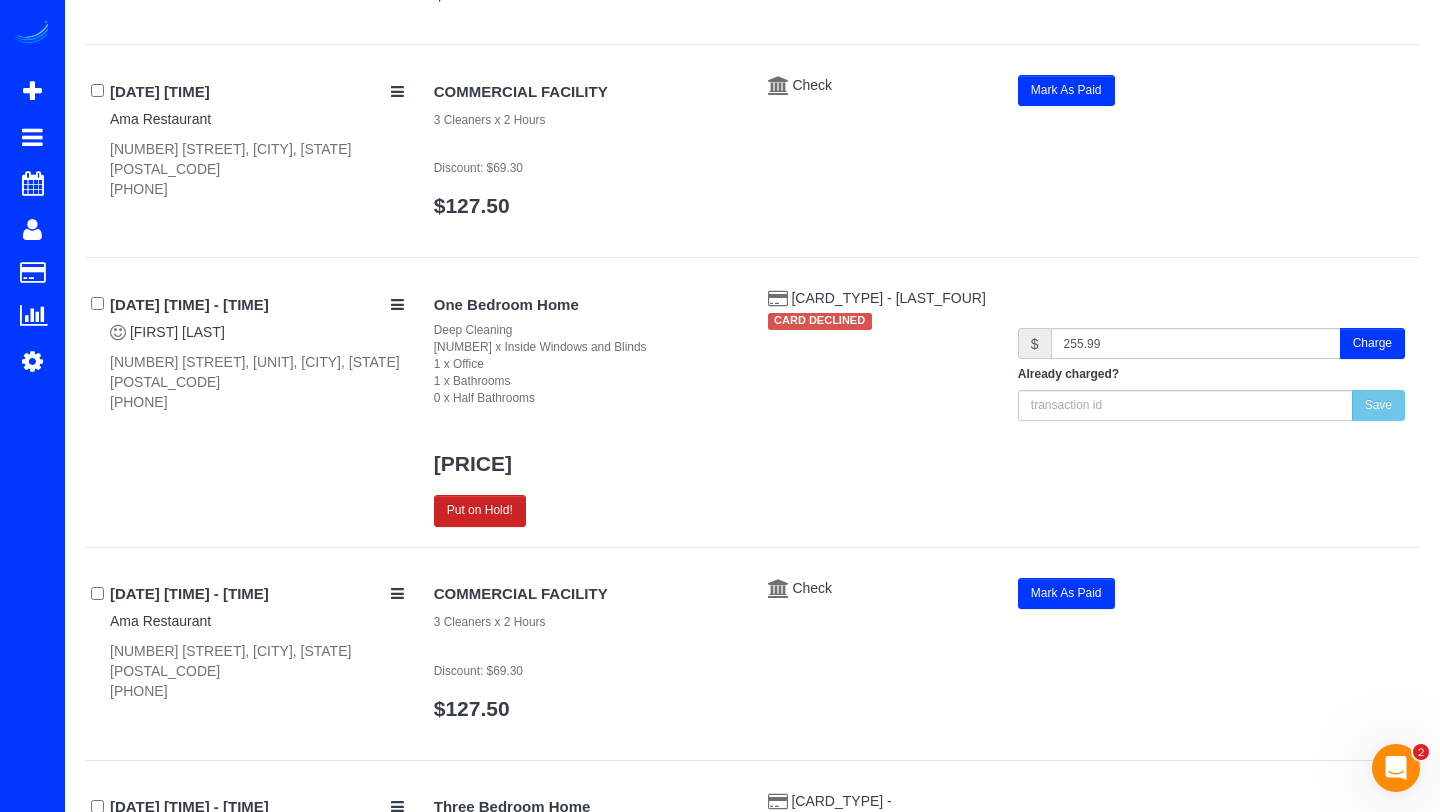 click on "Charge" at bounding box center [1372, 343] 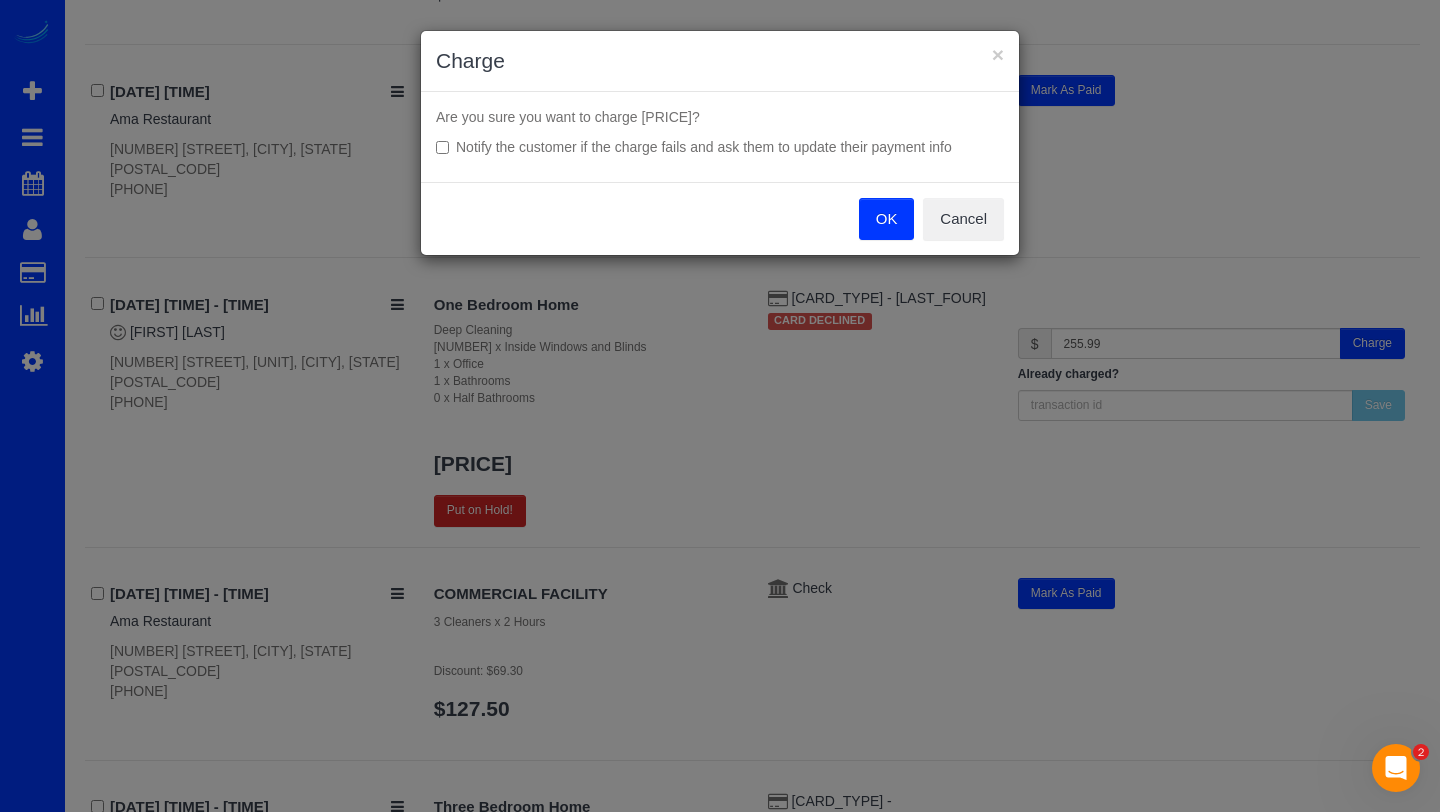 click on "OK
Cancel" at bounding box center (720, 218) 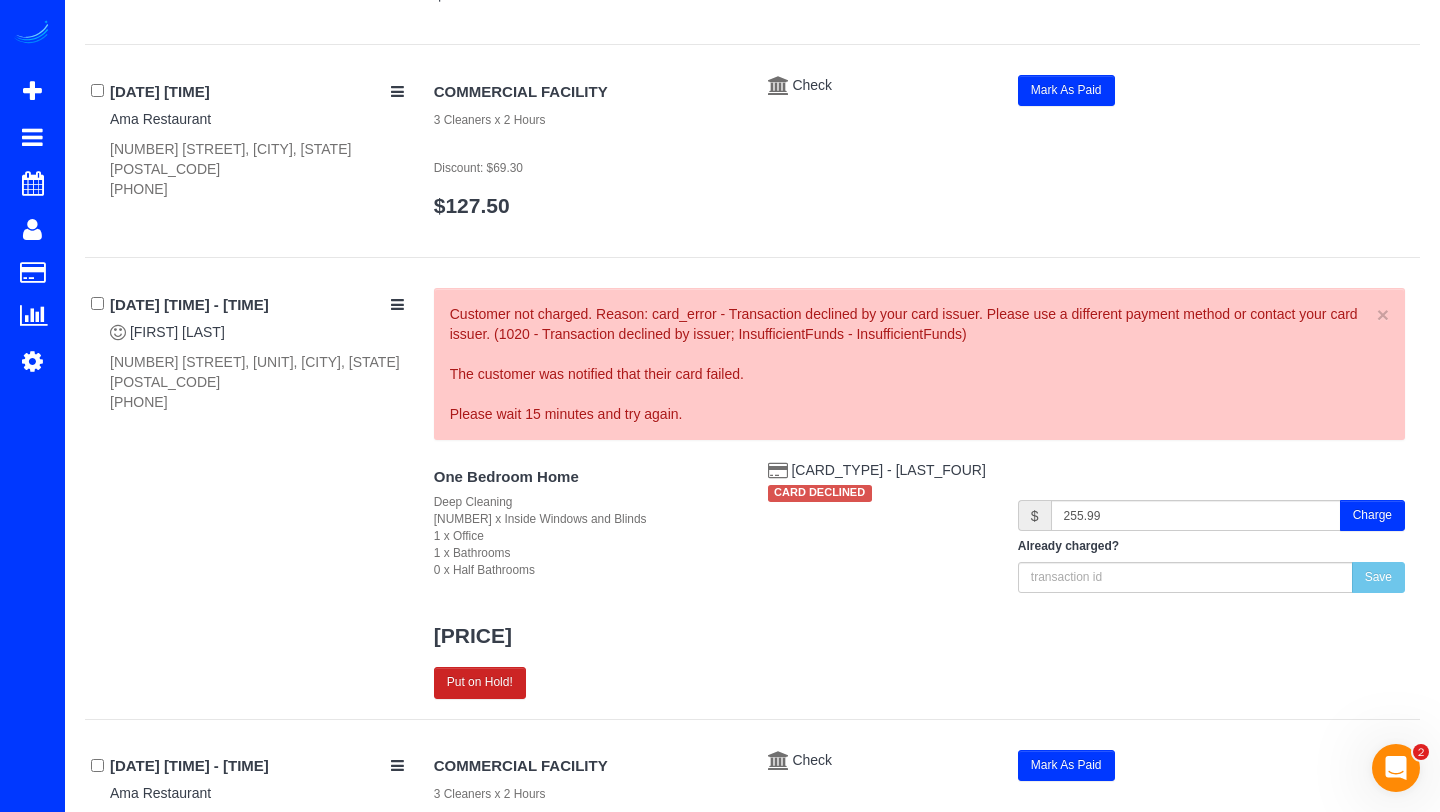 click on "[NUMBER] x Inside Windows and Blinds" at bounding box center [586, 519] 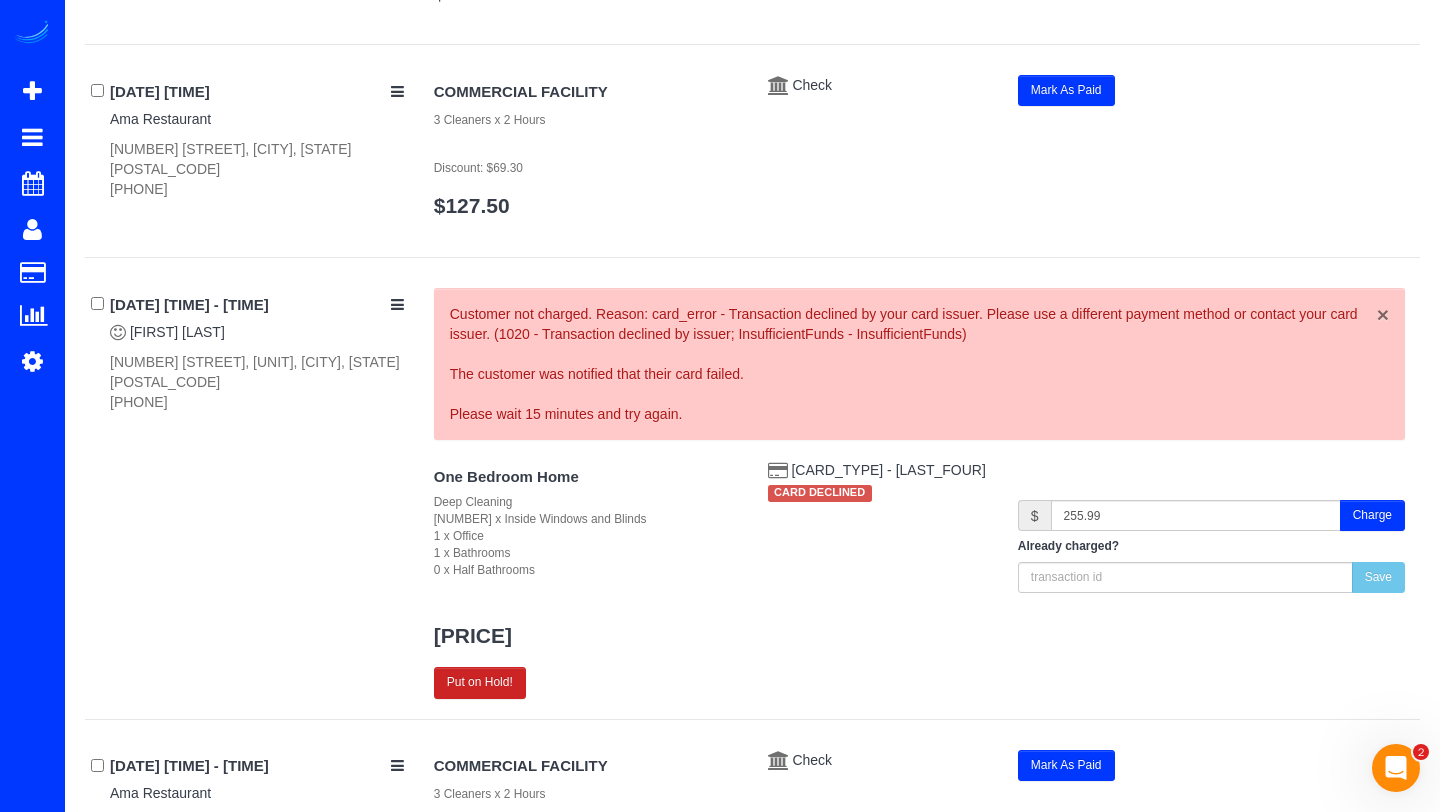 click on "×" at bounding box center [1383, 314] 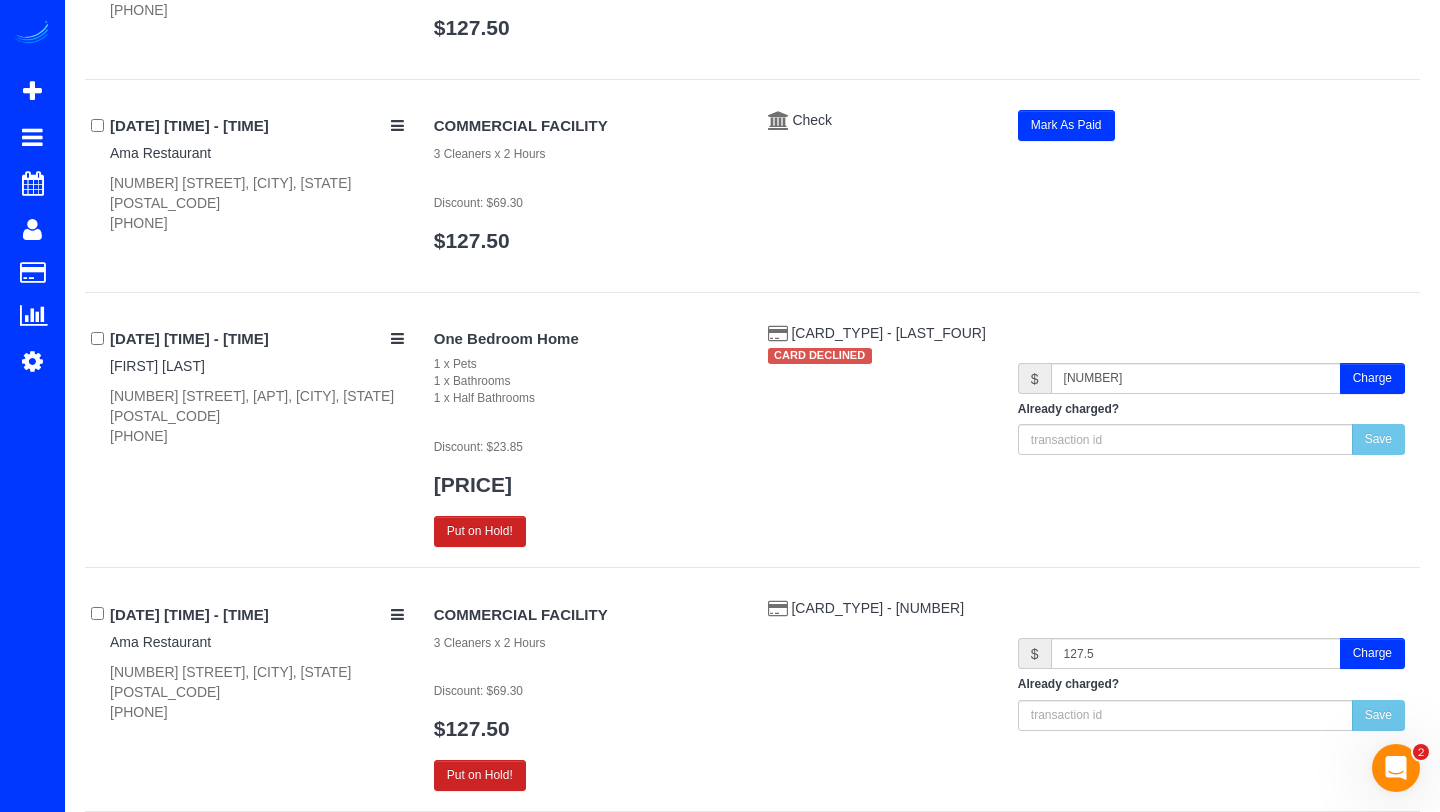 scroll, scrollTop: 10627, scrollLeft: 0, axis: vertical 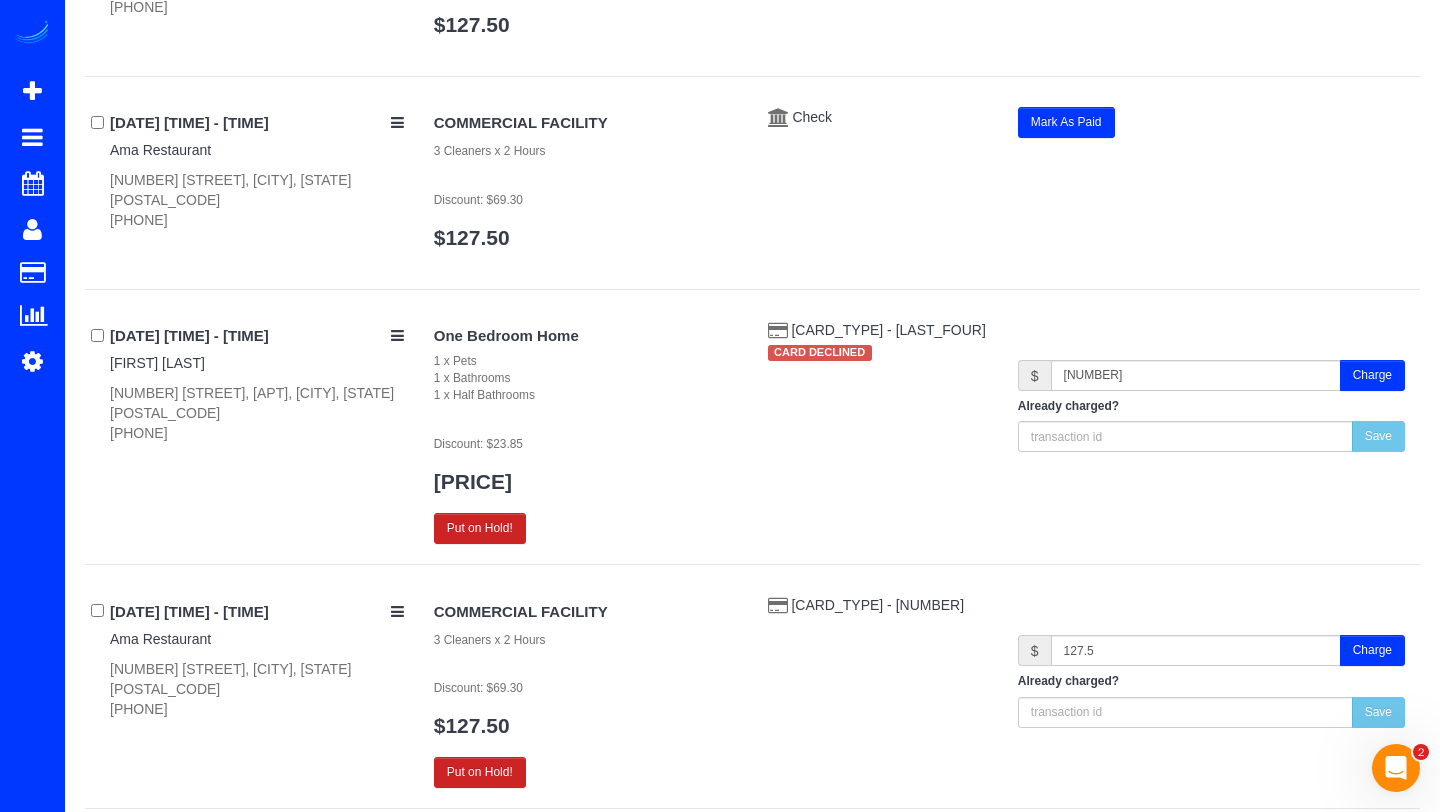 click on "Charge" at bounding box center [1372, 375] 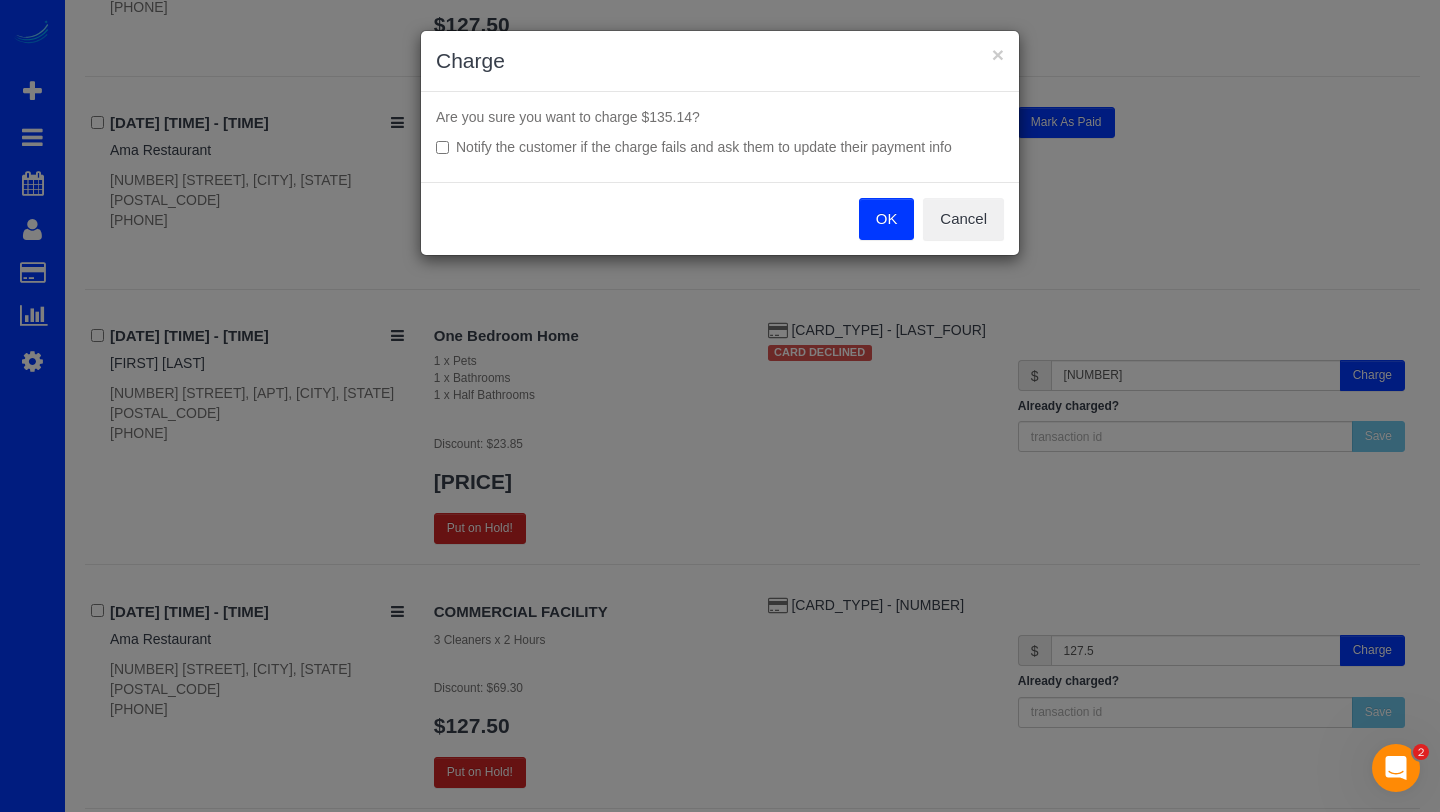 click on "OK" at bounding box center [887, 219] 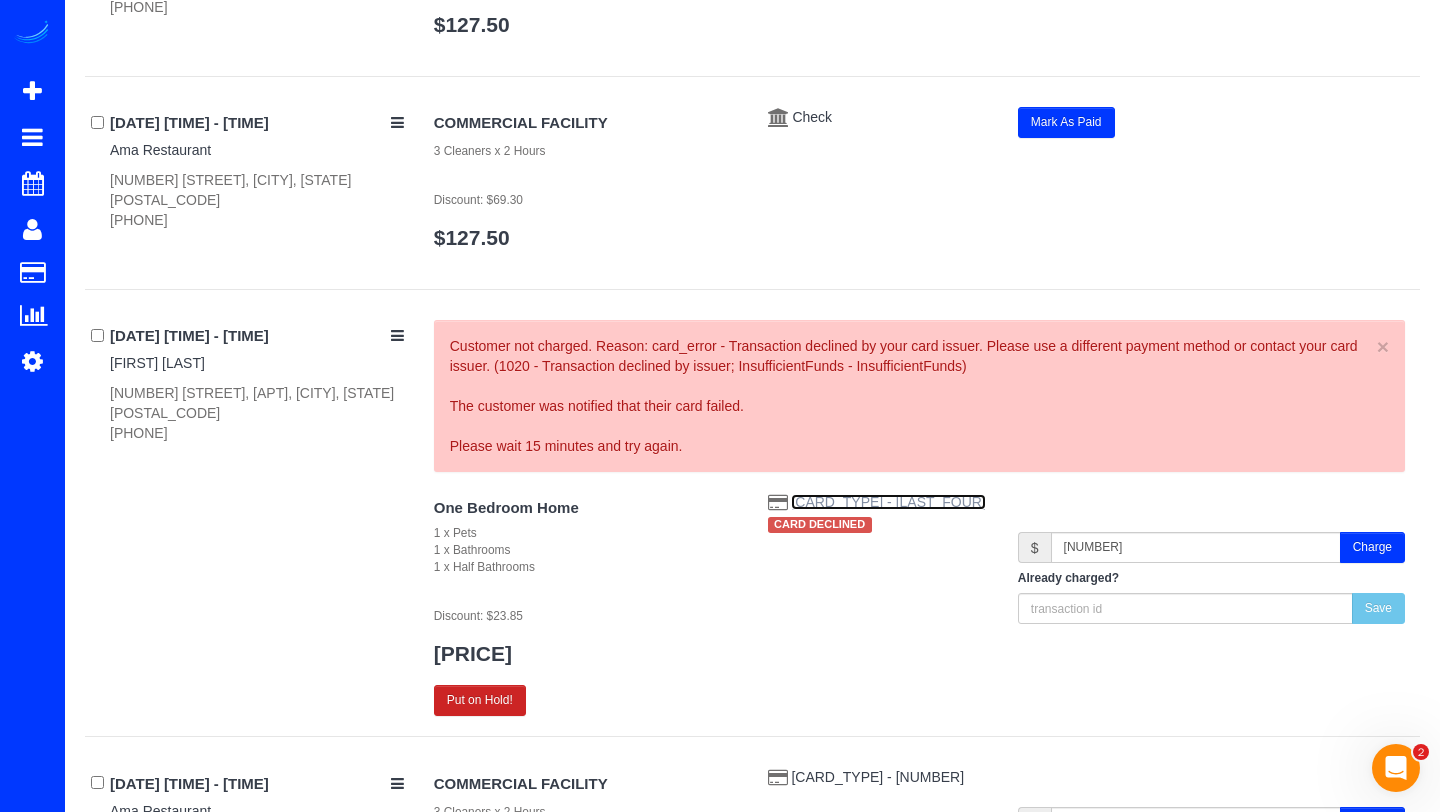 click on "[CARD_TYPE] - [LAST_FOUR]" at bounding box center (888, 502) 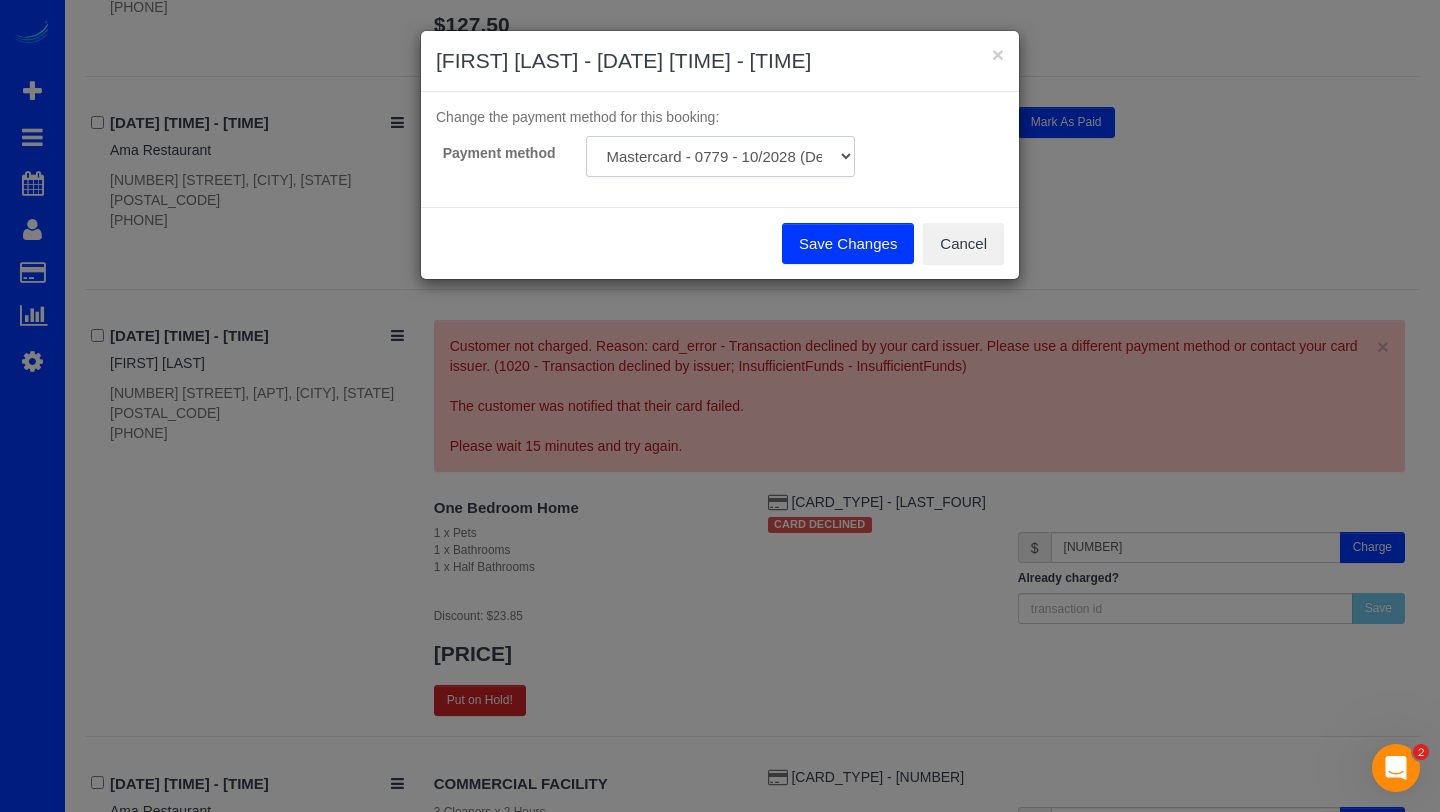 click on "[CARD_TYPE] - [LAST_FOUR] (Default) Add Credit Card ─────────────── Cash Check Paypal" at bounding box center [720, 156] 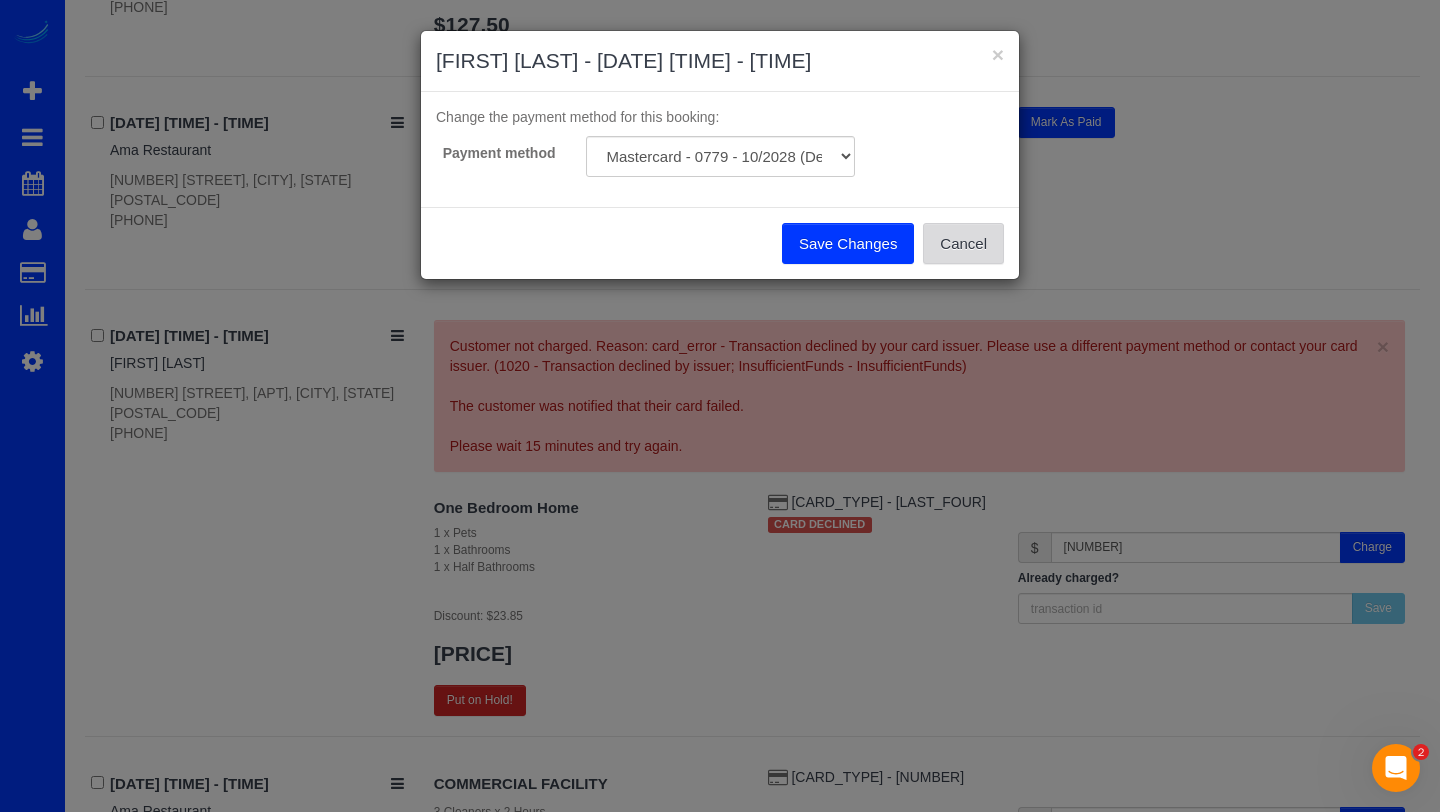 click on "Cancel" at bounding box center (963, 244) 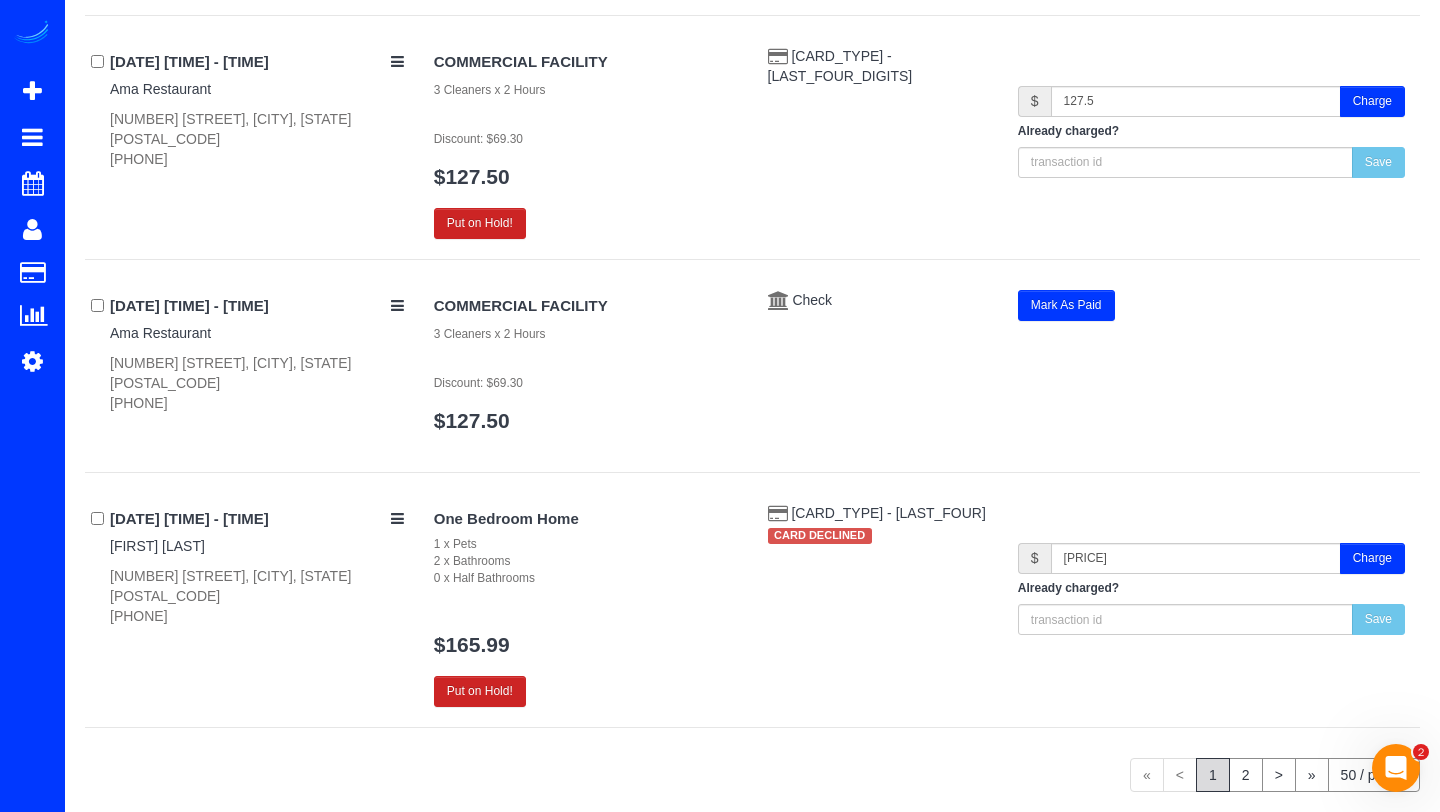 scroll, scrollTop: 11906, scrollLeft: 0, axis: vertical 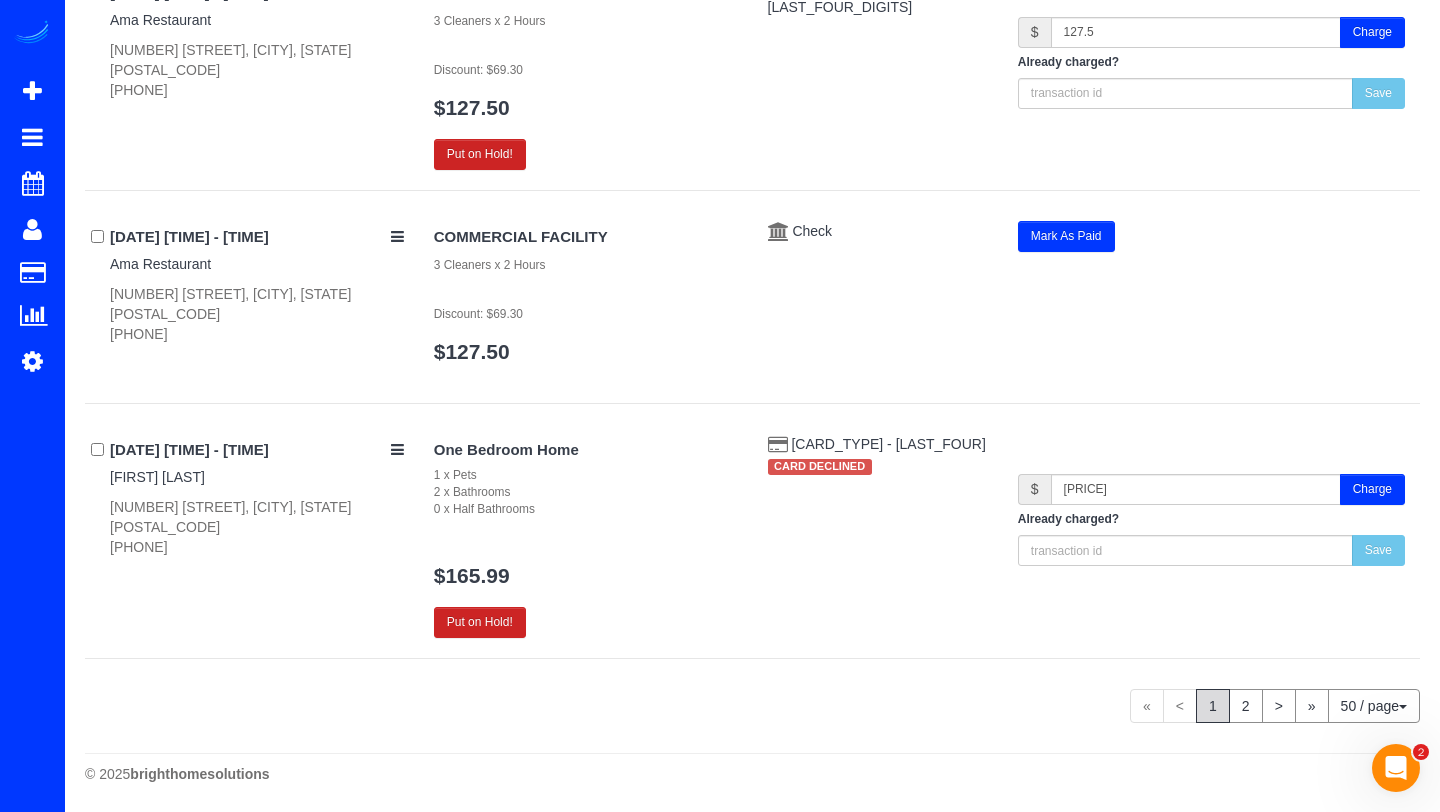 click on "Charge" at bounding box center (1372, 489) 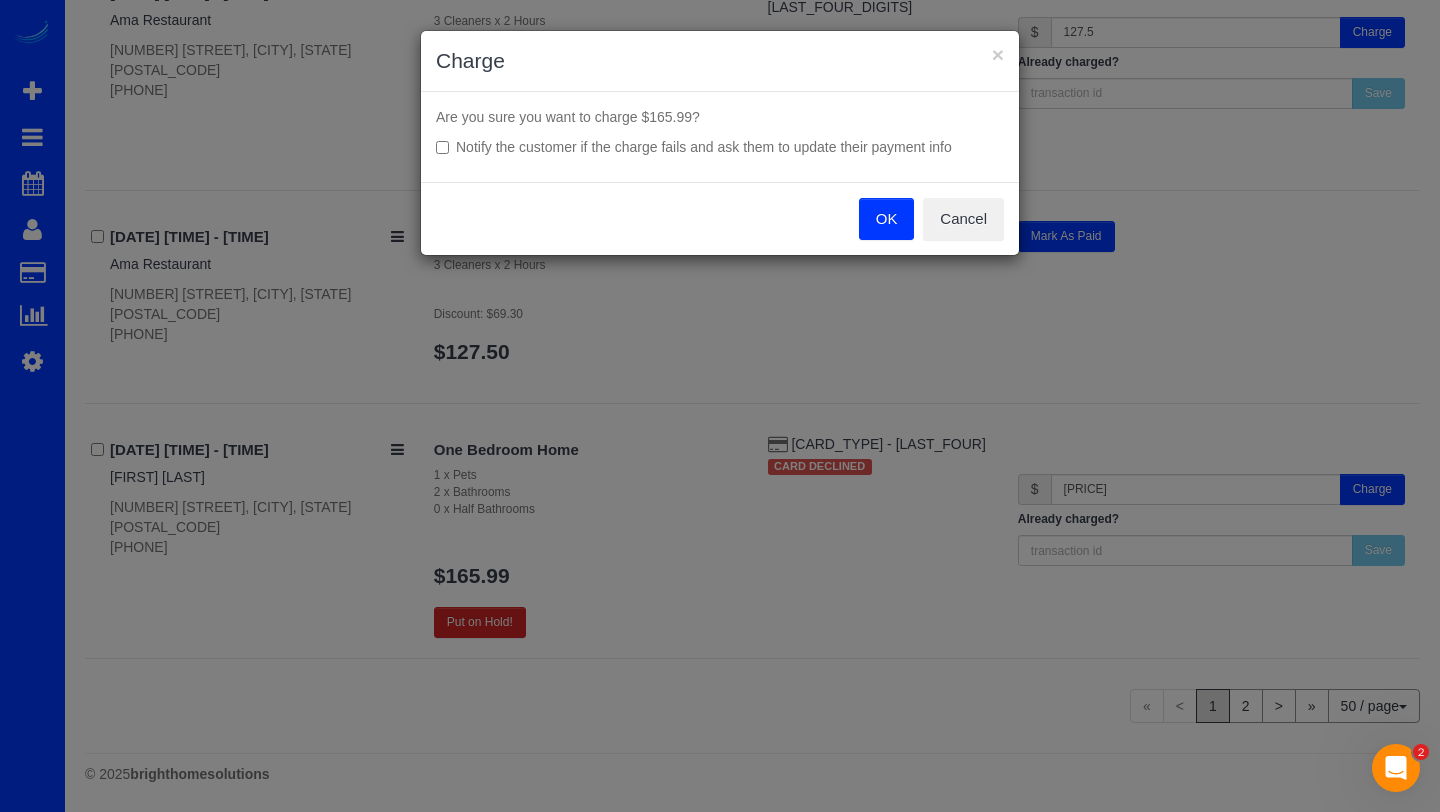 click on "OK" at bounding box center [887, 219] 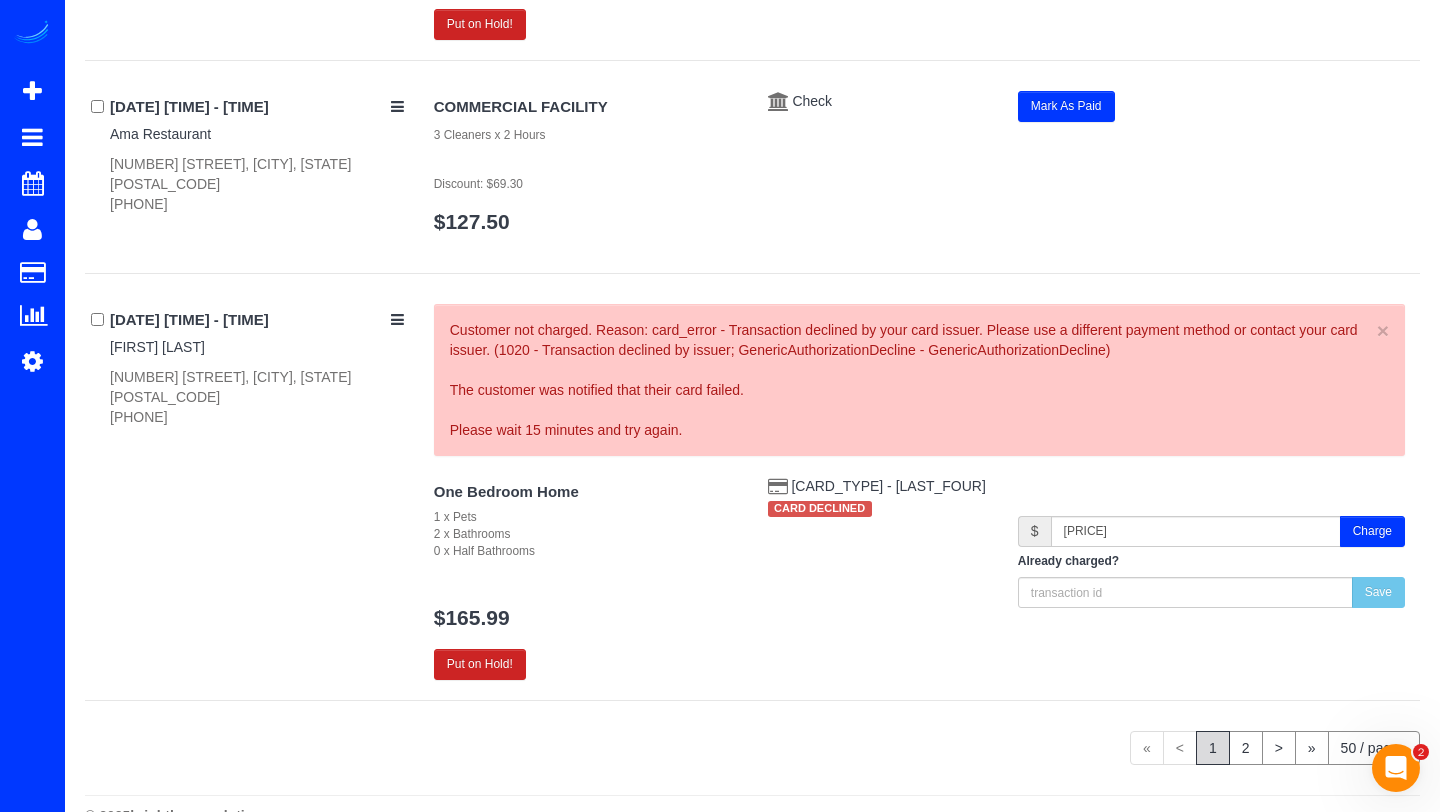 scroll, scrollTop: 12078, scrollLeft: 0, axis: vertical 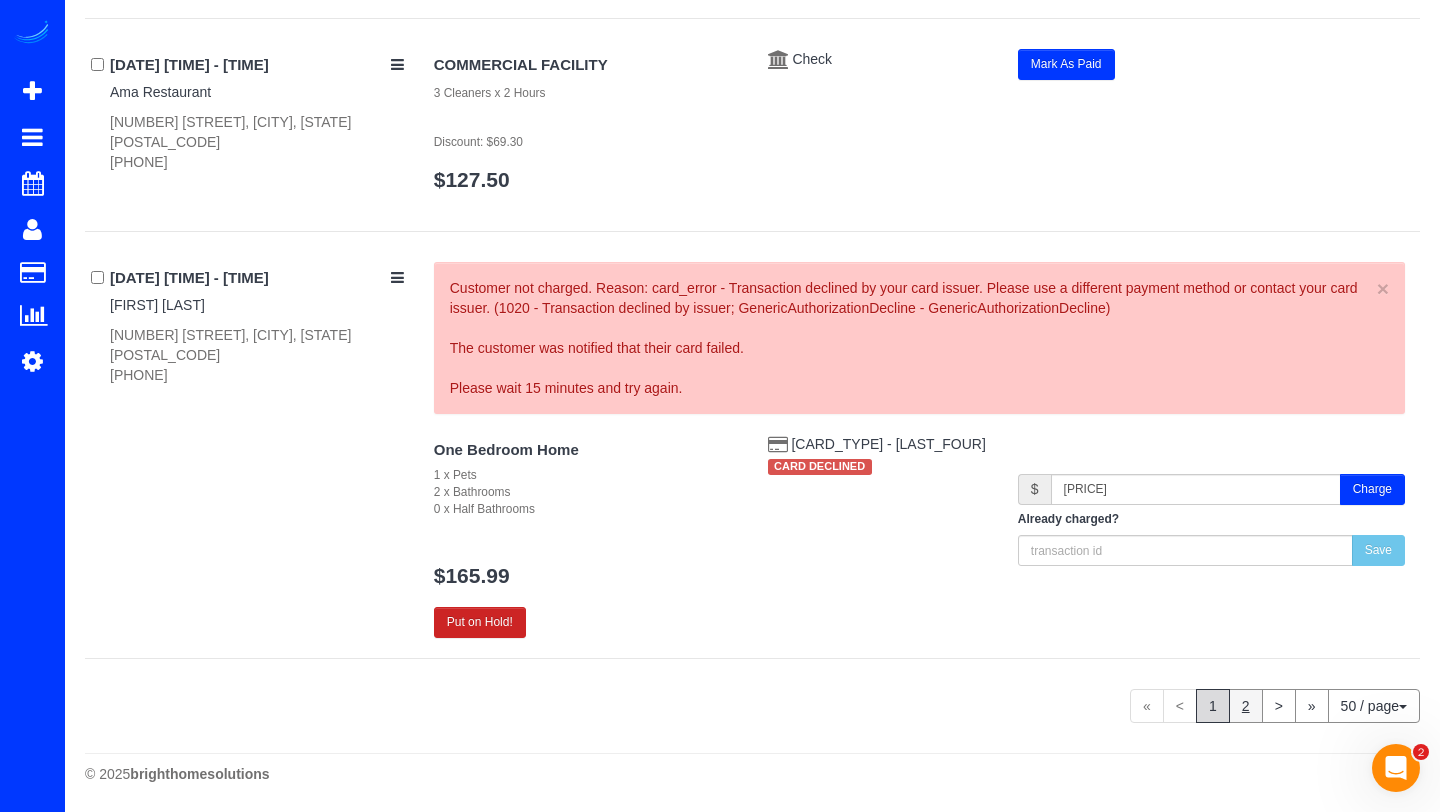 click on "2" 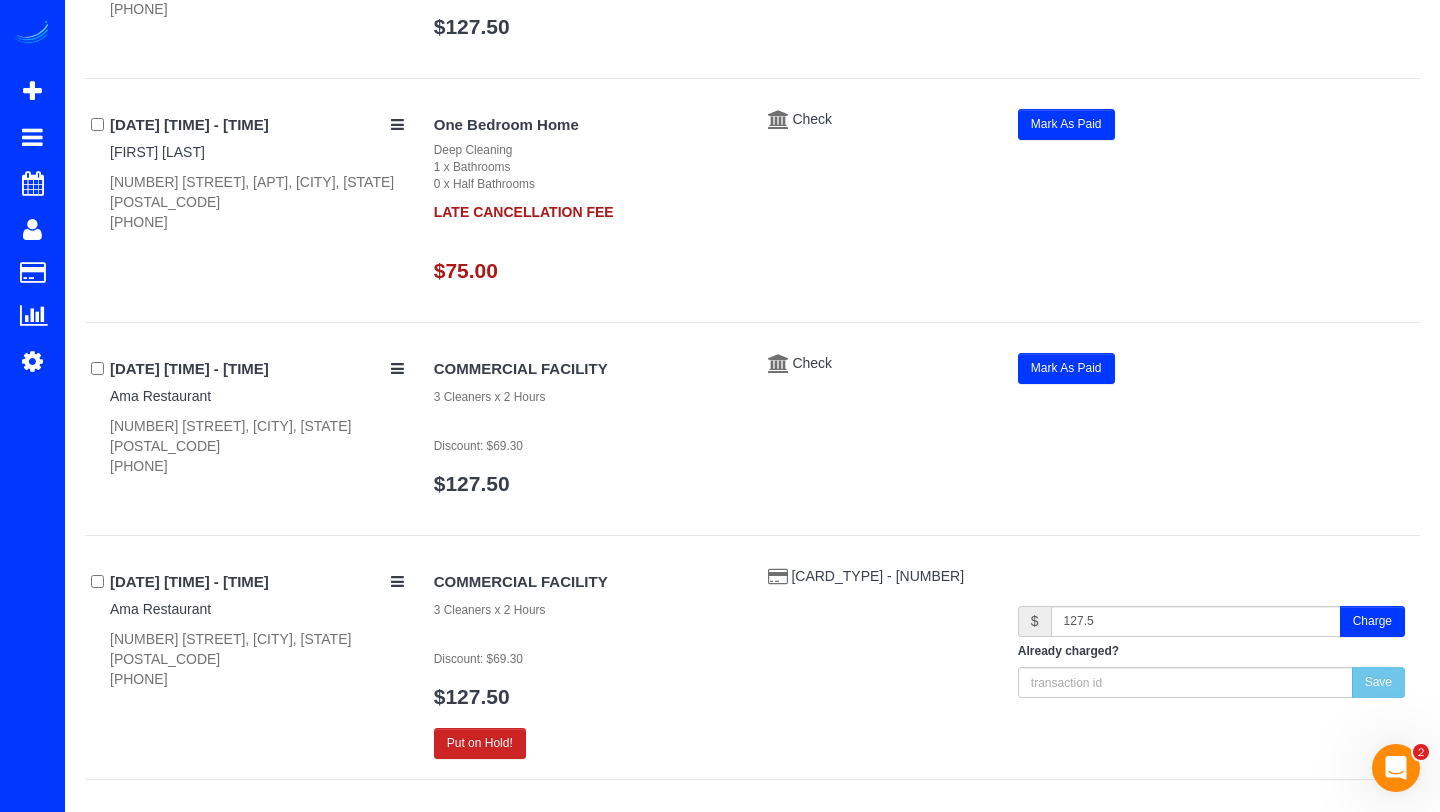 scroll, scrollTop: 386, scrollLeft: 0, axis: vertical 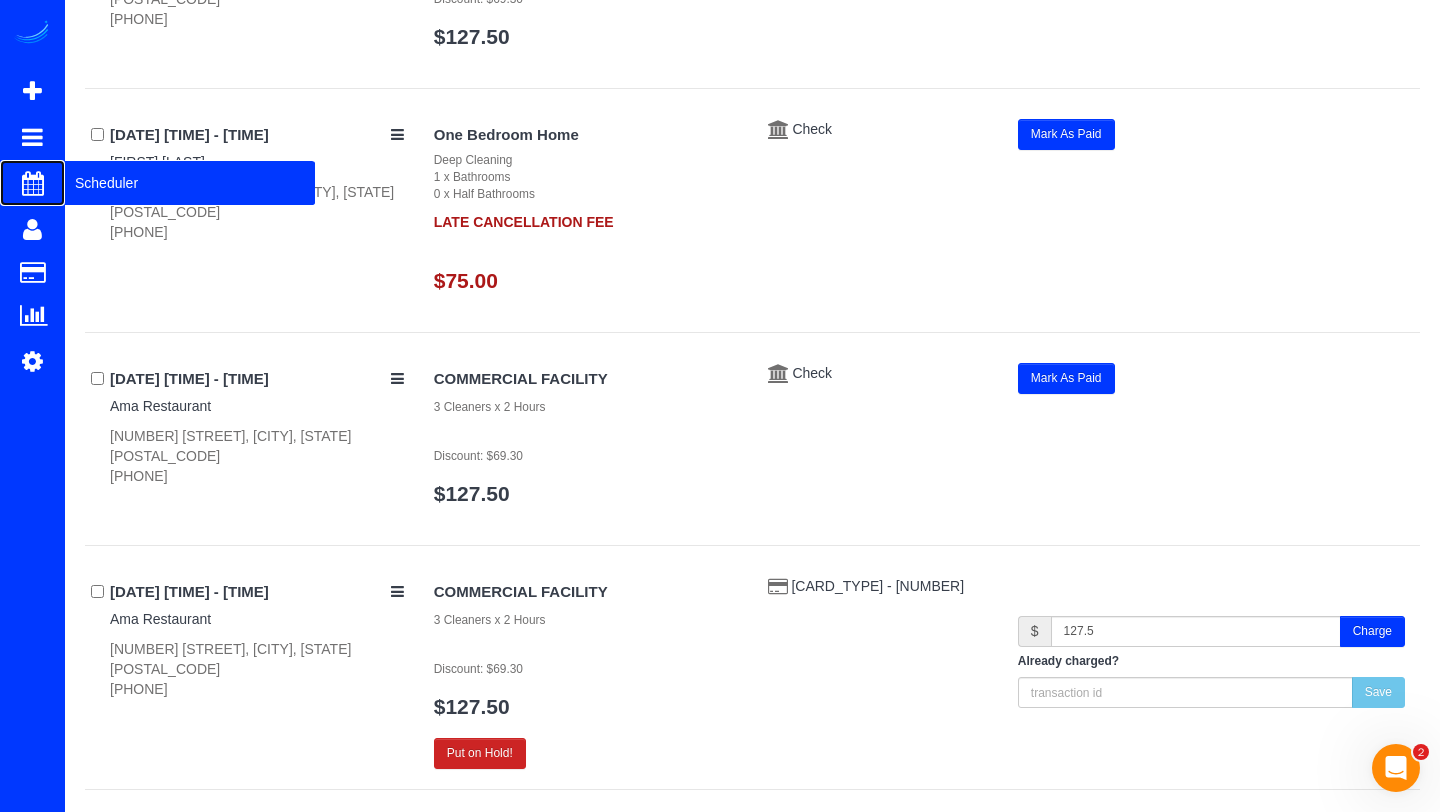 click on "Scheduler" at bounding box center [190, 183] 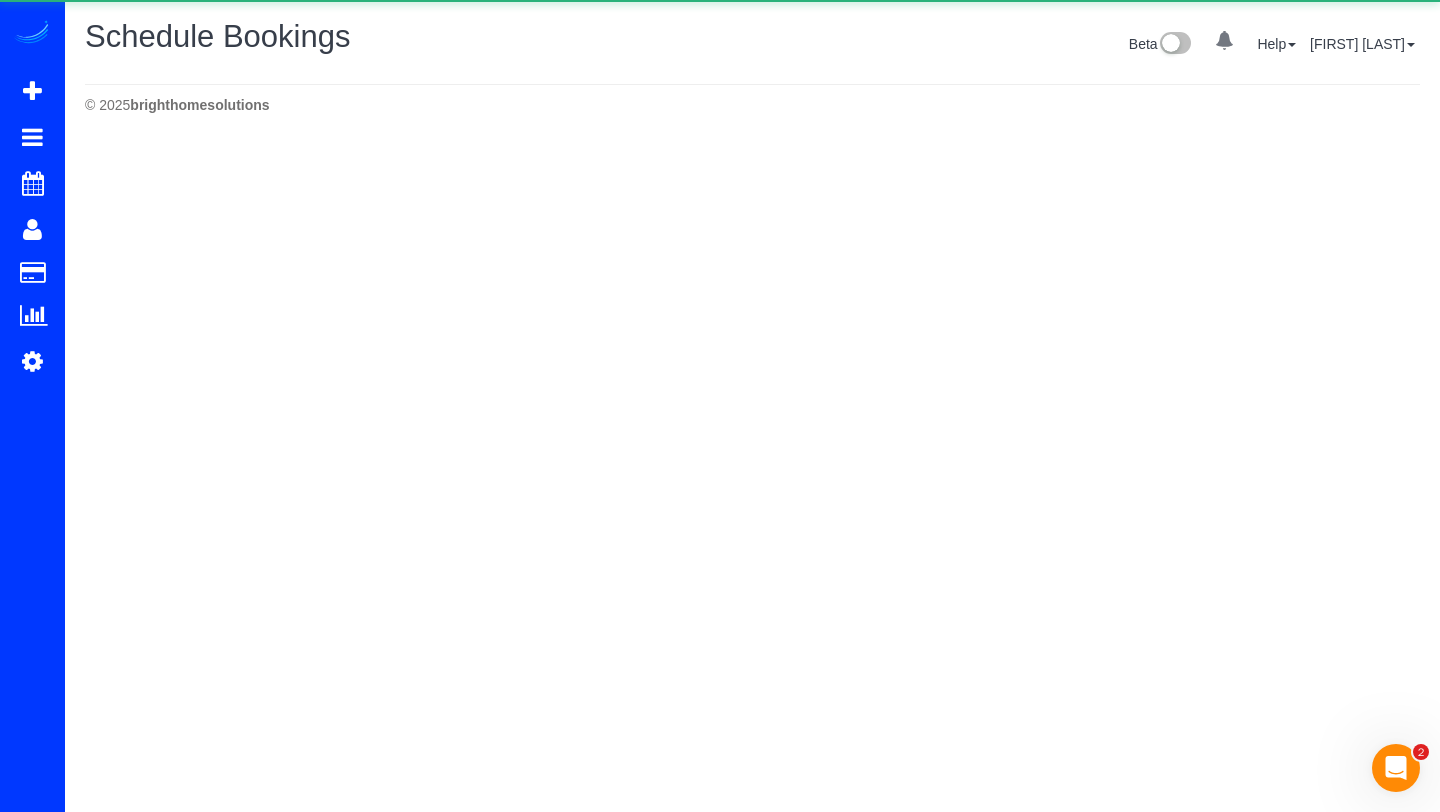 scroll, scrollTop: 0, scrollLeft: 0, axis: both 